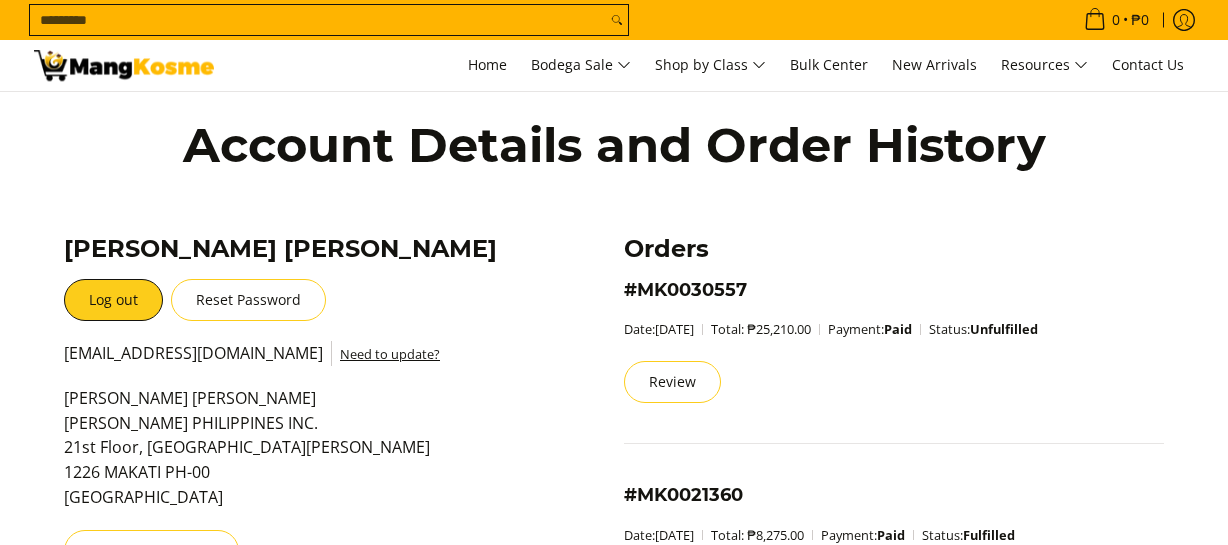 scroll, scrollTop: 0, scrollLeft: 0, axis: both 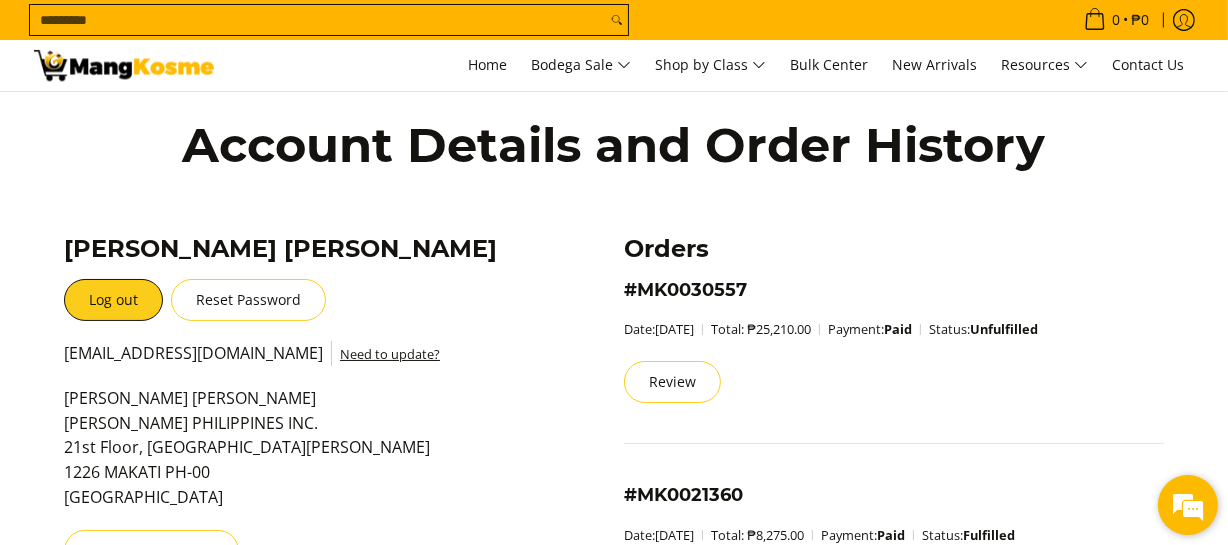 click at bounding box center (1188, 505) 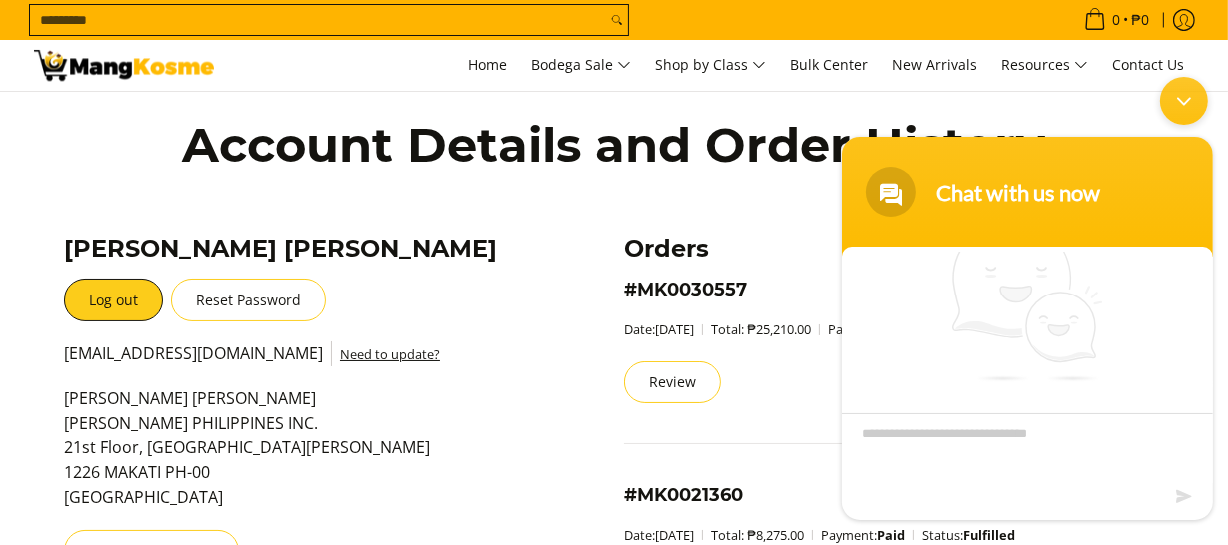 scroll, scrollTop: 0, scrollLeft: 0, axis: both 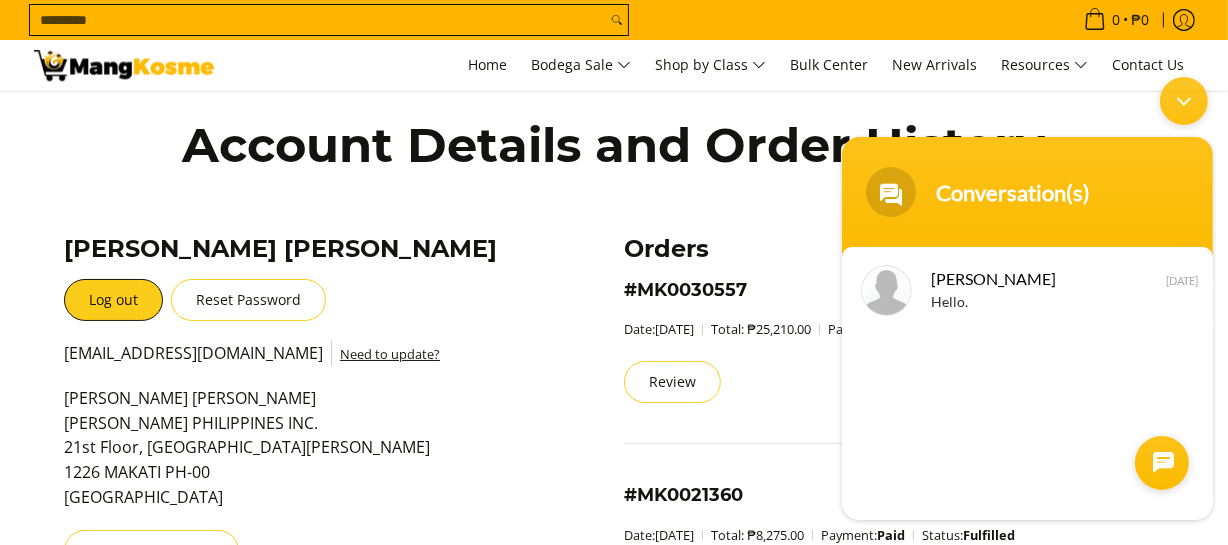 click at bounding box center [1161, 462] 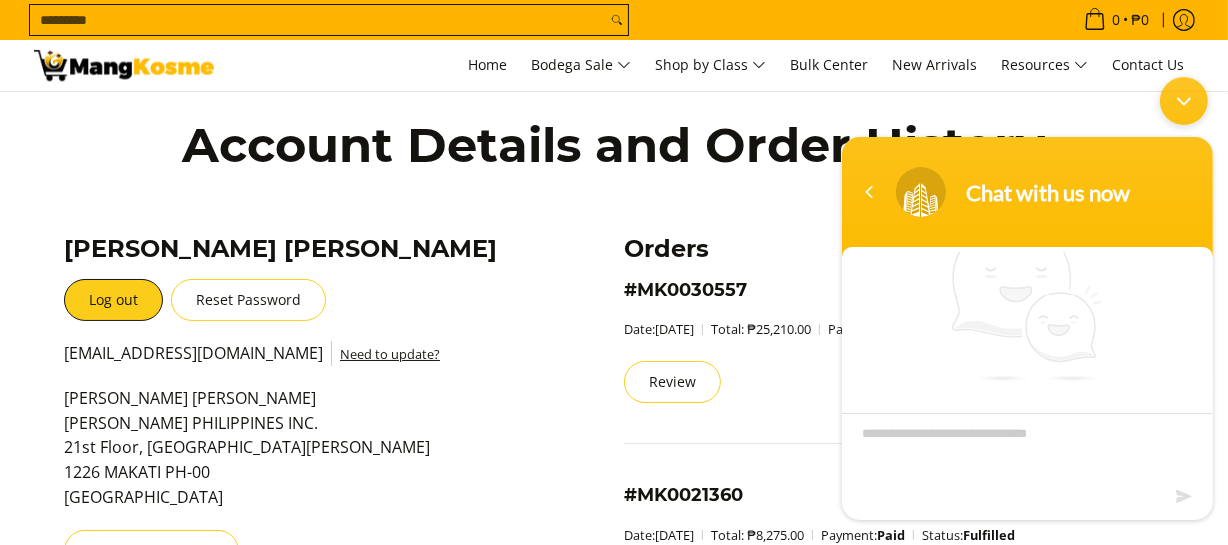 click at bounding box center [1026, 447] 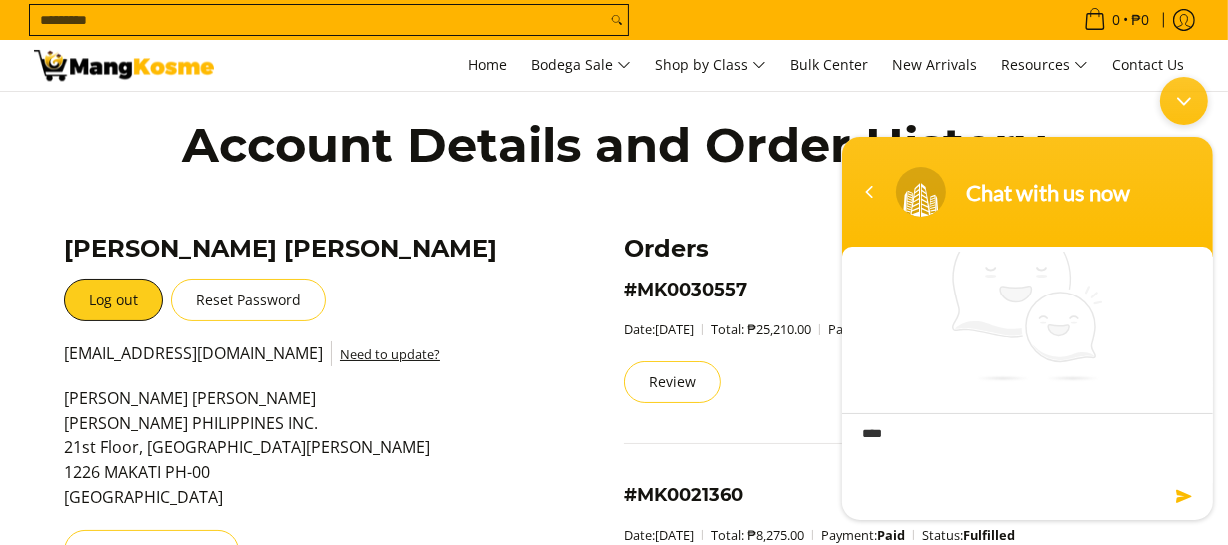 type on "*****" 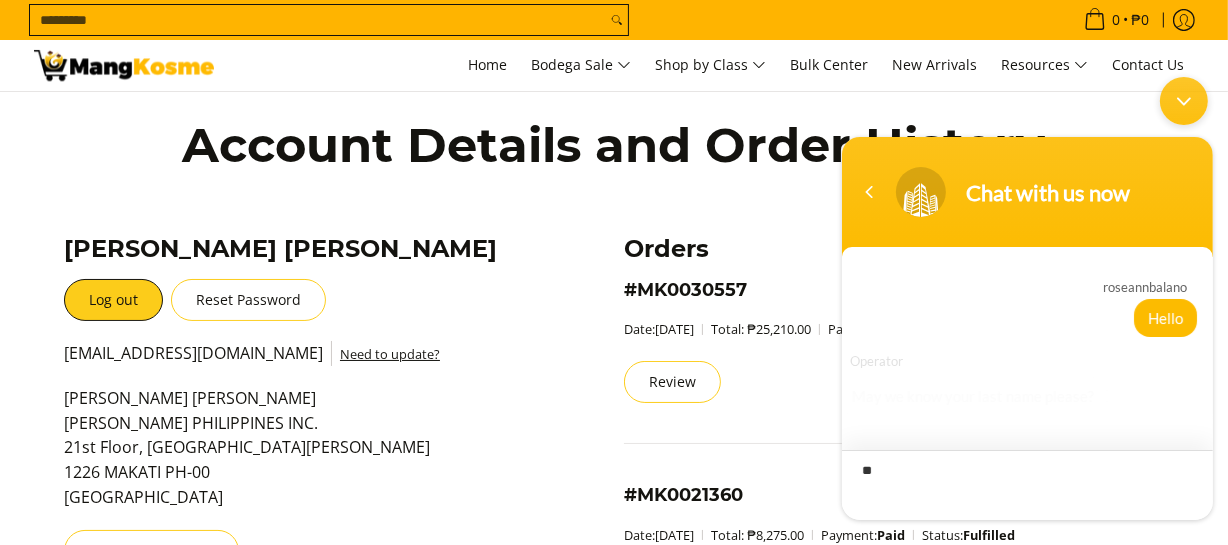 scroll, scrollTop: 21, scrollLeft: 0, axis: vertical 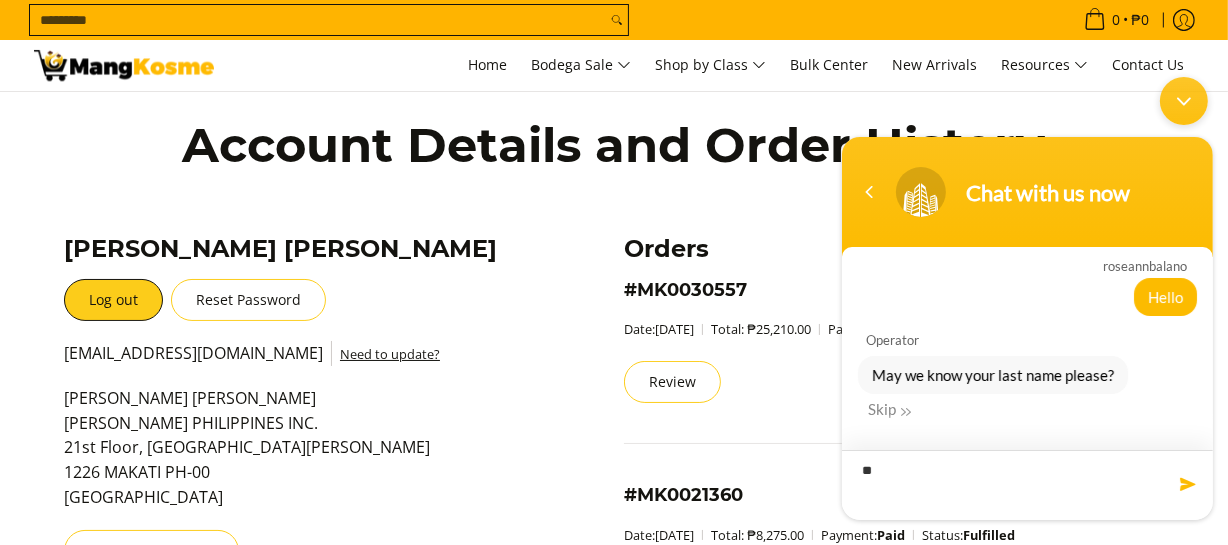 type on "*" 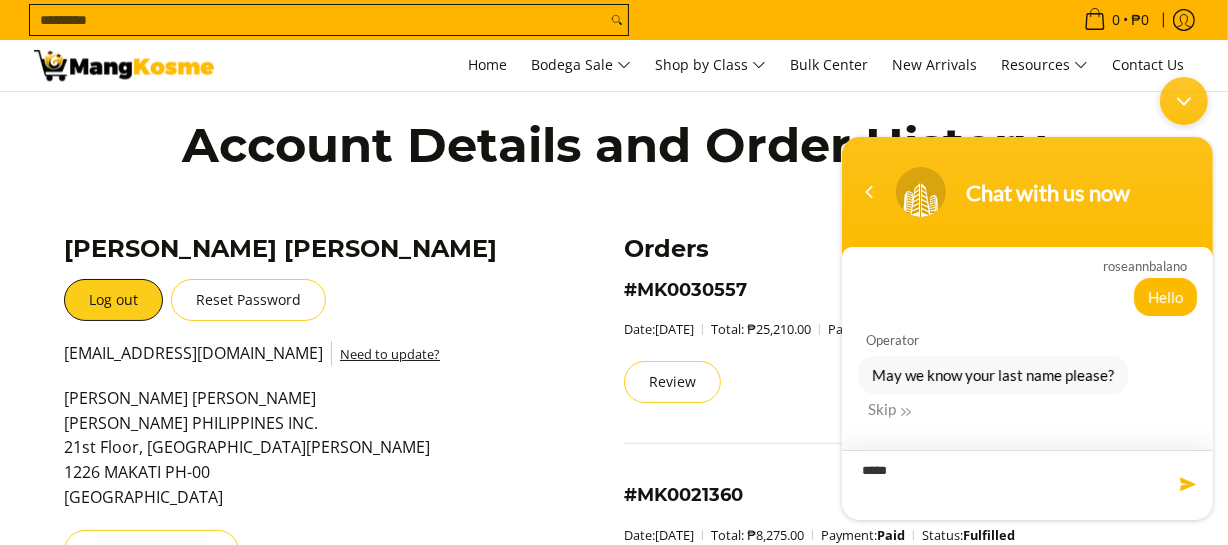 type on "******" 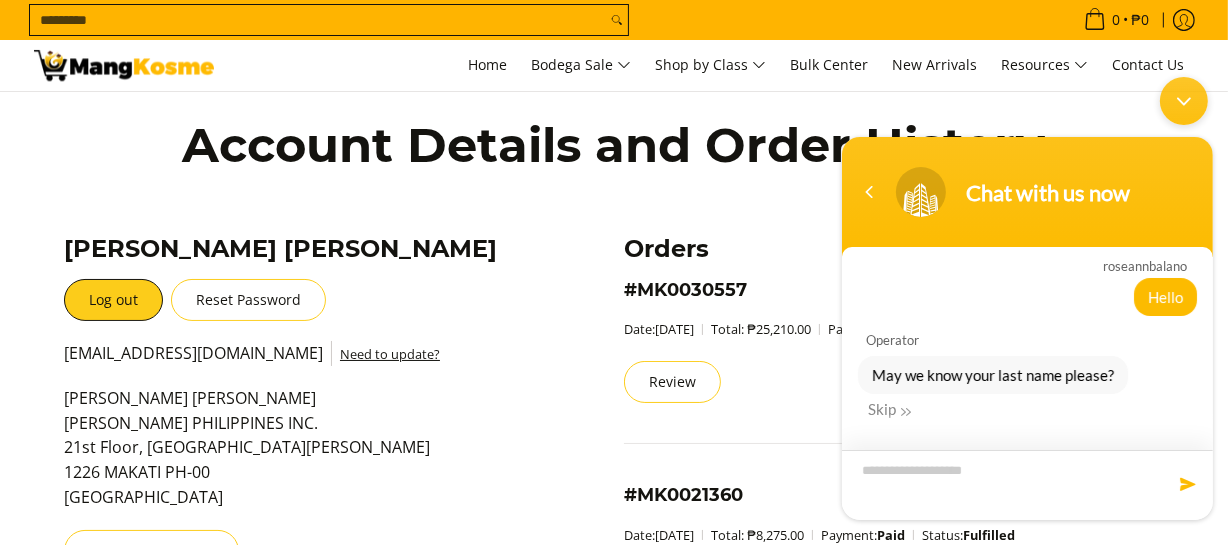 scroll, scrollTop: 67, scrollLeft: 0, axis: vertical 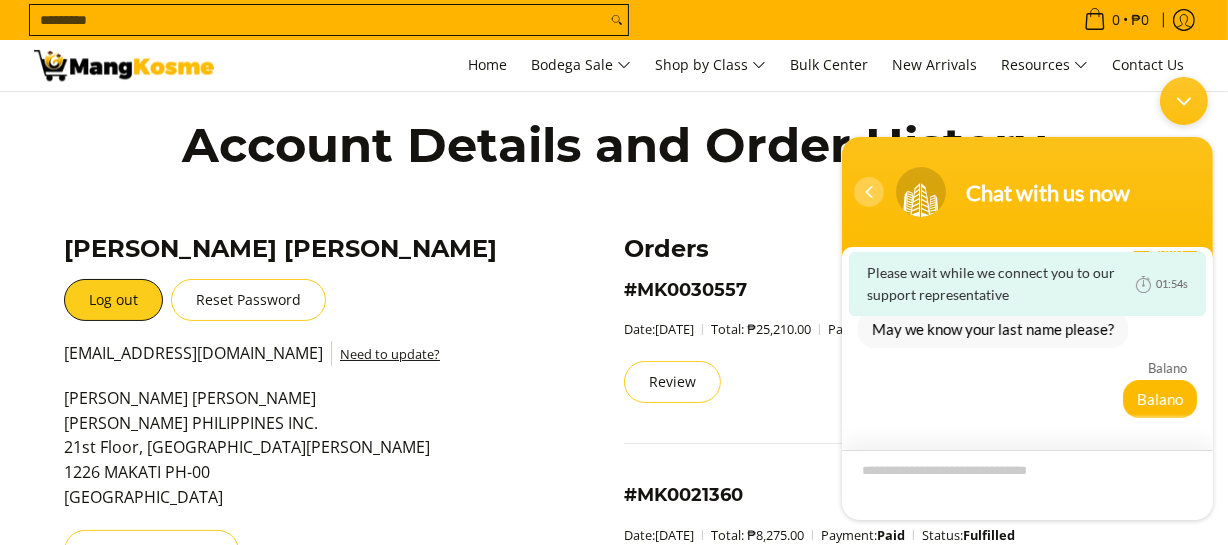 click at bounding box center [868, 191] 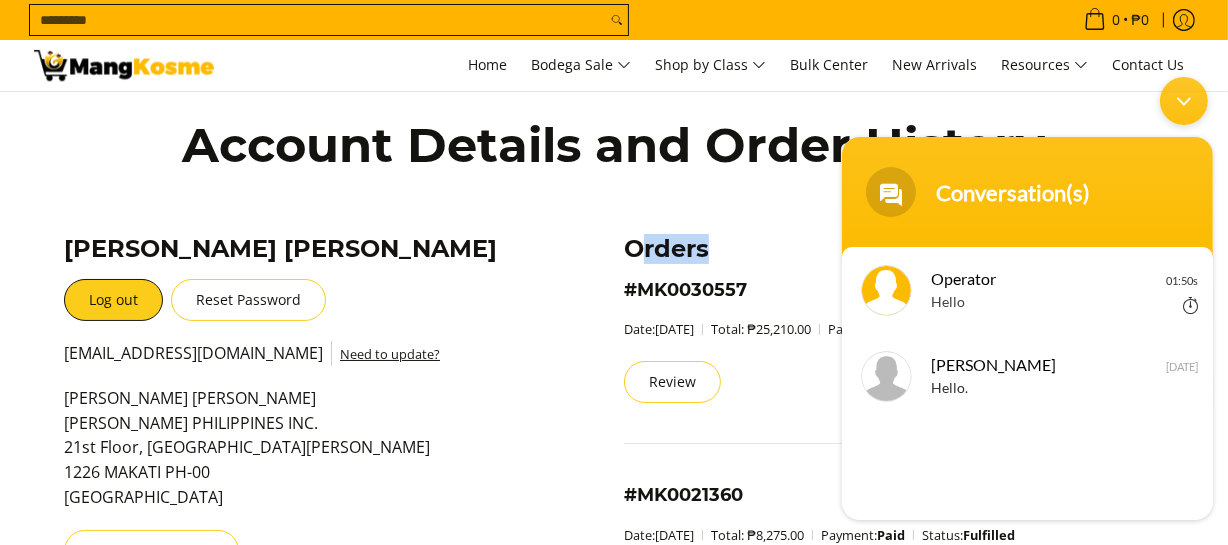 drag, startPoint x: 634, startPoint y: 244, endPoint x: 738, endPoint y: 276, distance: 108.81177 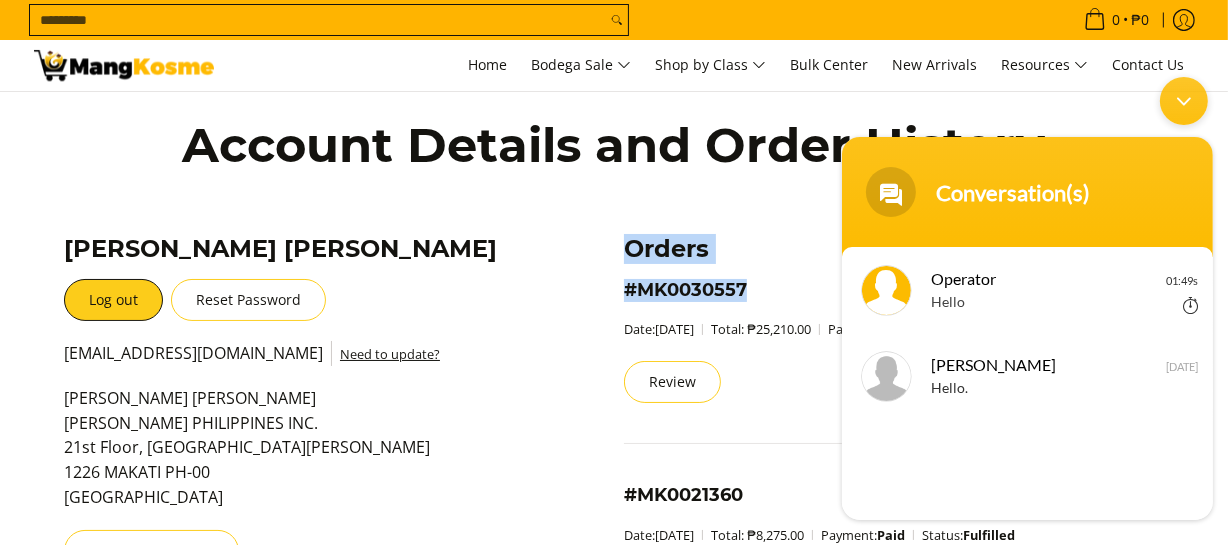 drag, startPoint x: 626, startPoint y: 252, endPoint x: 782, endPoint y: 287, distance: 159.87808 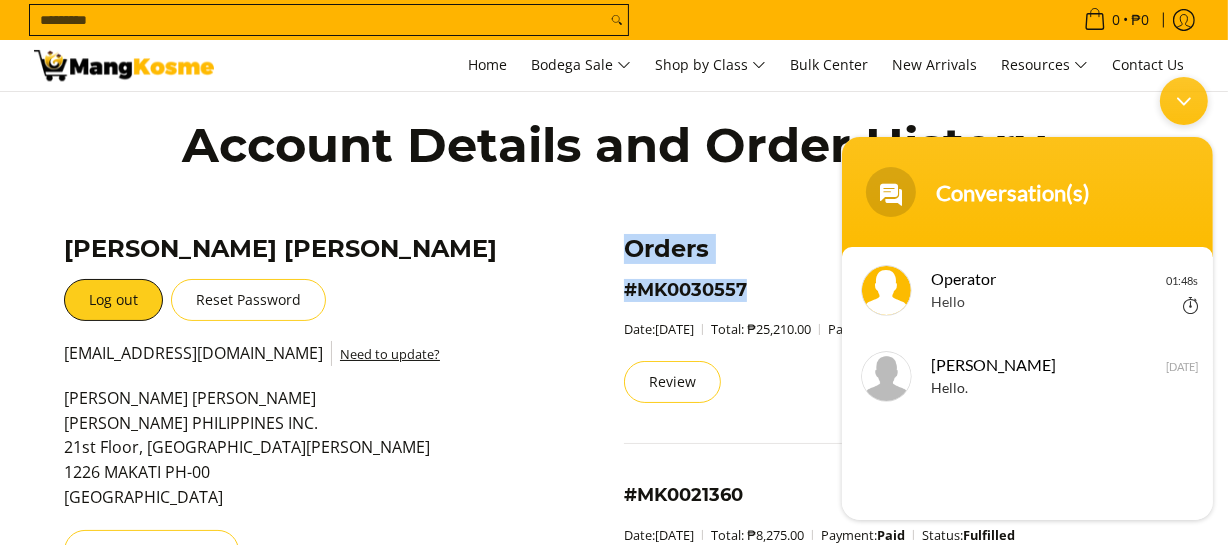 copy on "Orders
#MK0030557" 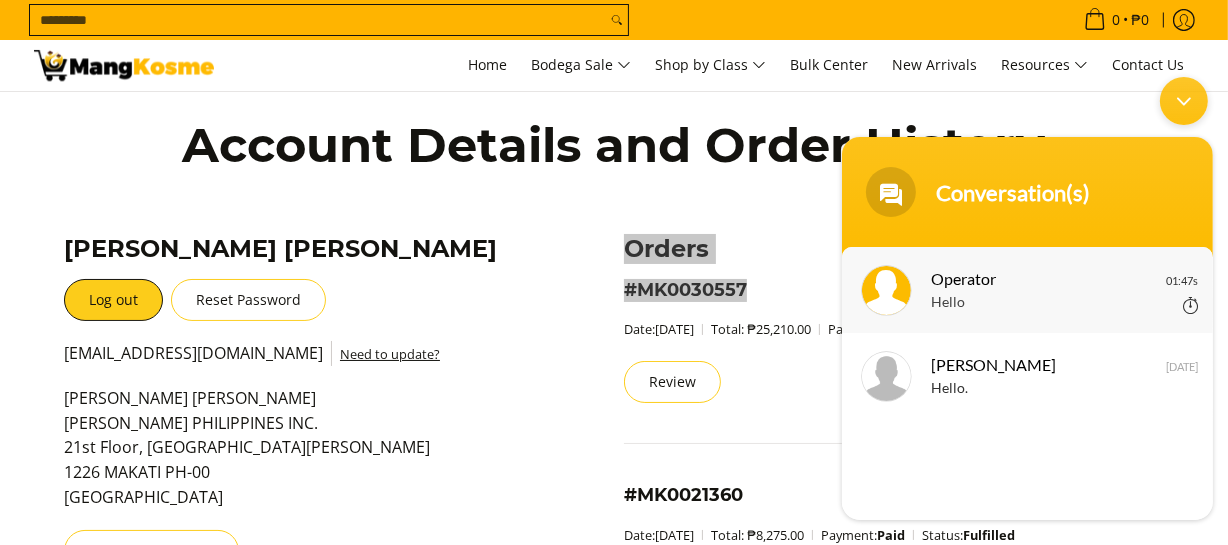 click on "Operator" at bounding box center [1024, 277] 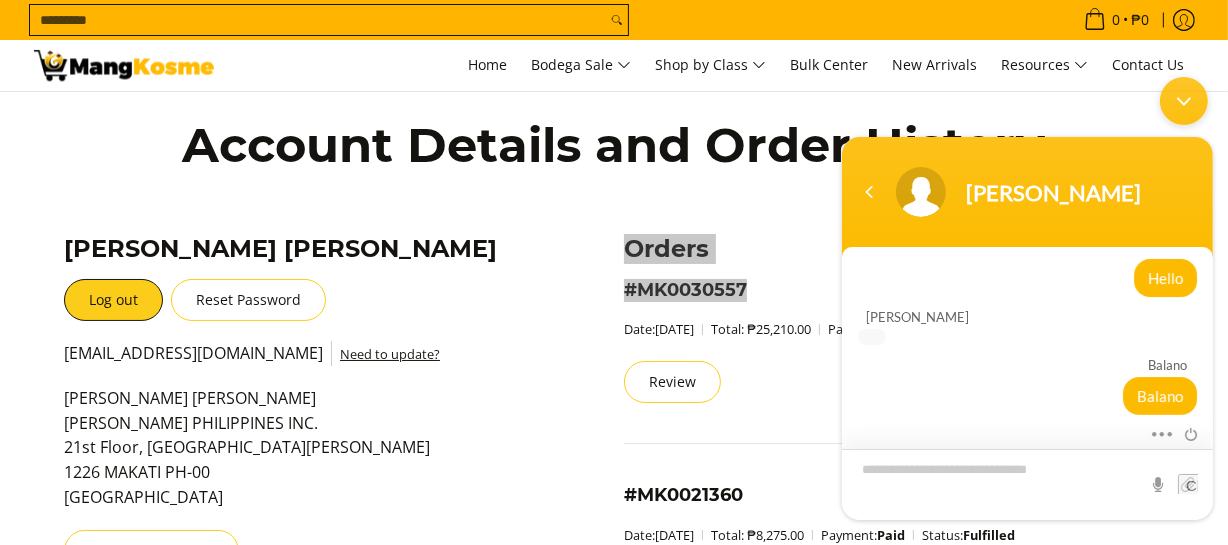 scroll, scrollTop: 38, scrollLeft: 0, axis: vertical 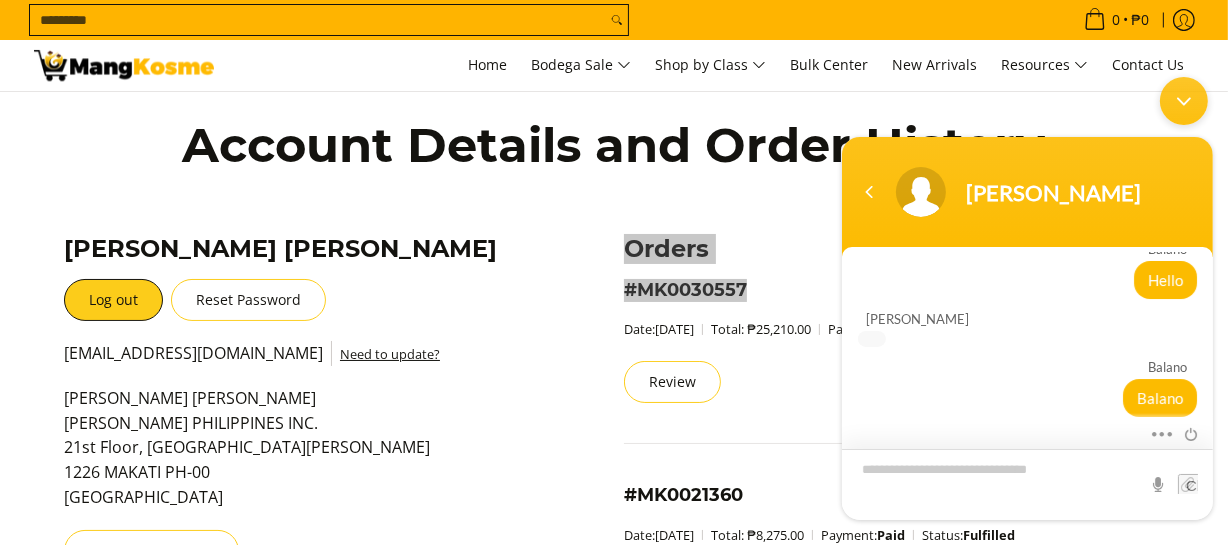 click at bounding box center [1026, 483] 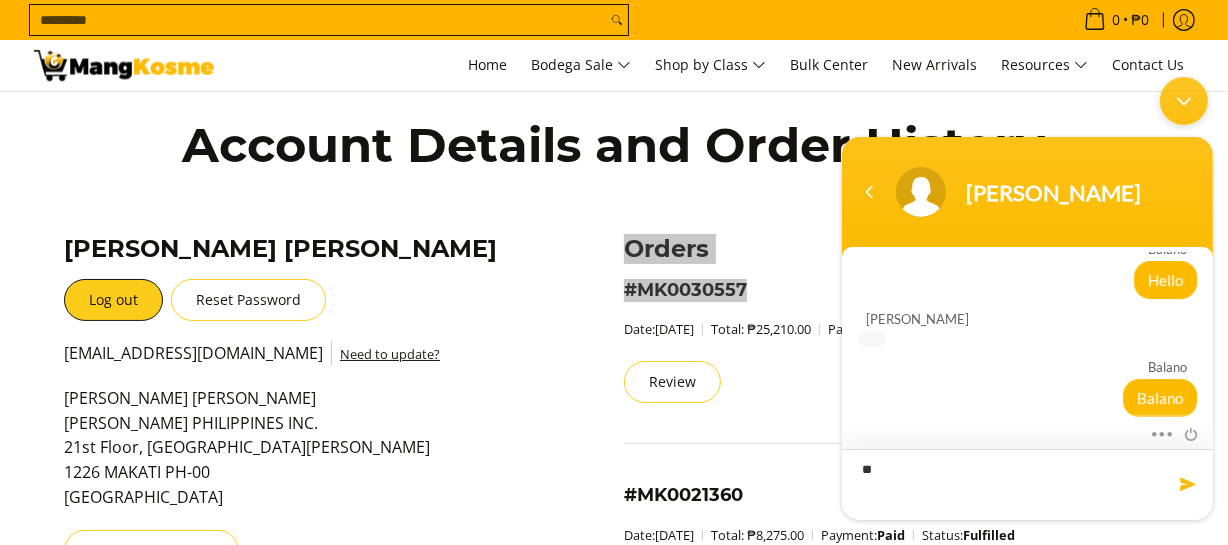 type on "*" 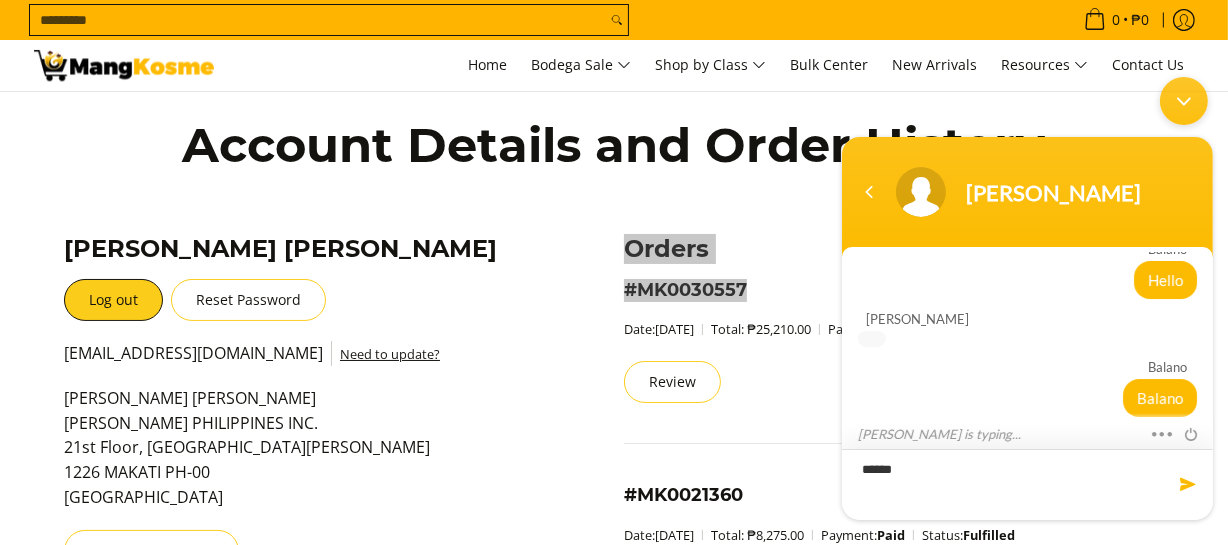 scroll, scrollTop: 108, scrollLeft: 0, axis: vertical 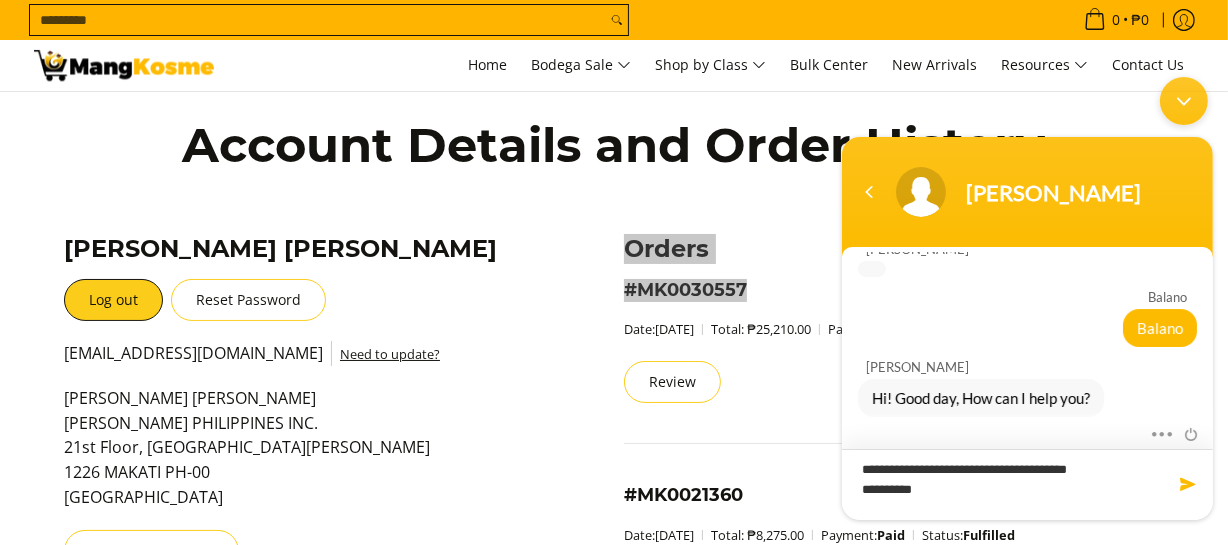 type on "**********" 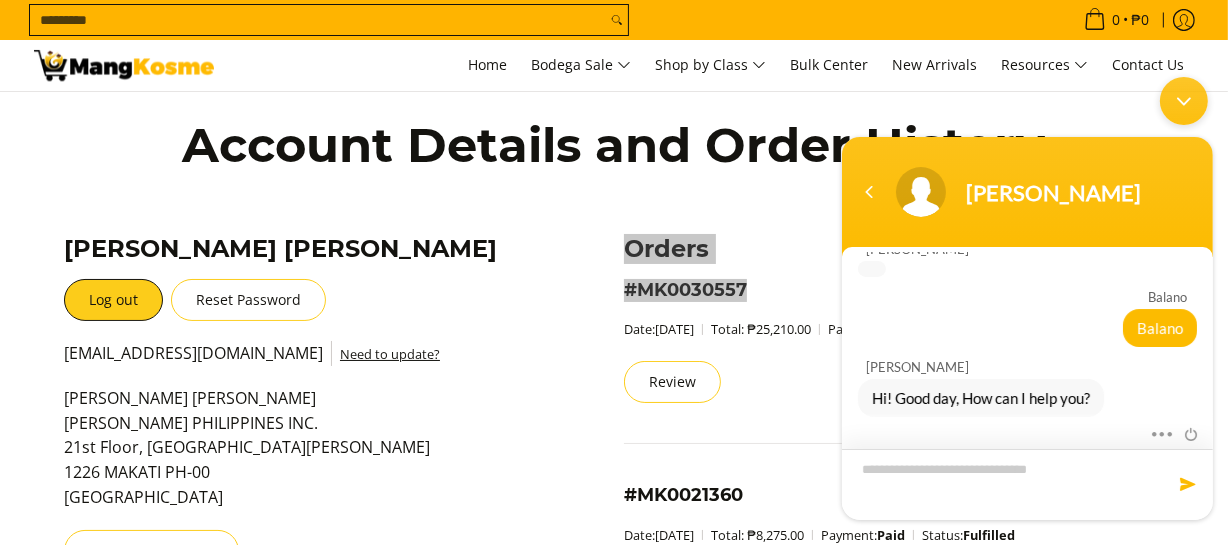 scroll, scrollTop: 198, scrollLeft: 0, axis: vertical 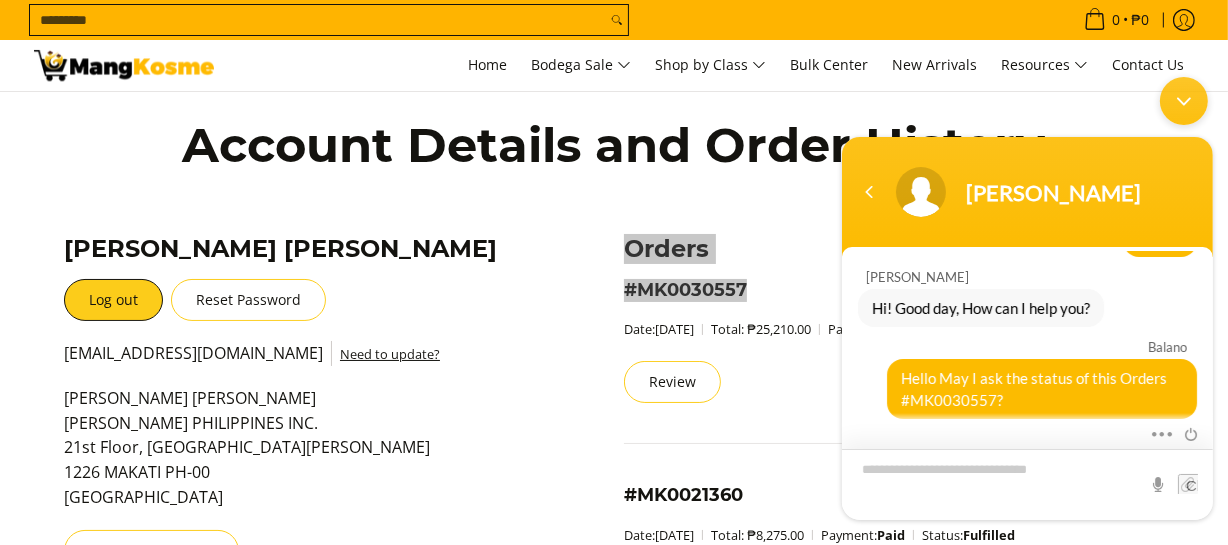 click at bounding box center (1026, 483) 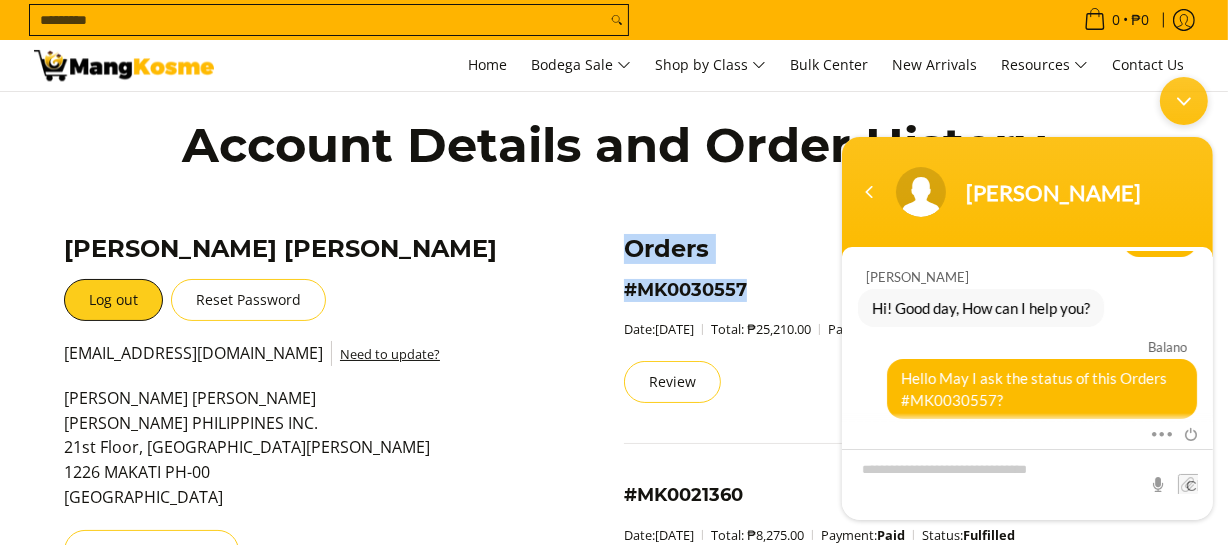 click on "Orders" at bounding box center (894, 249) 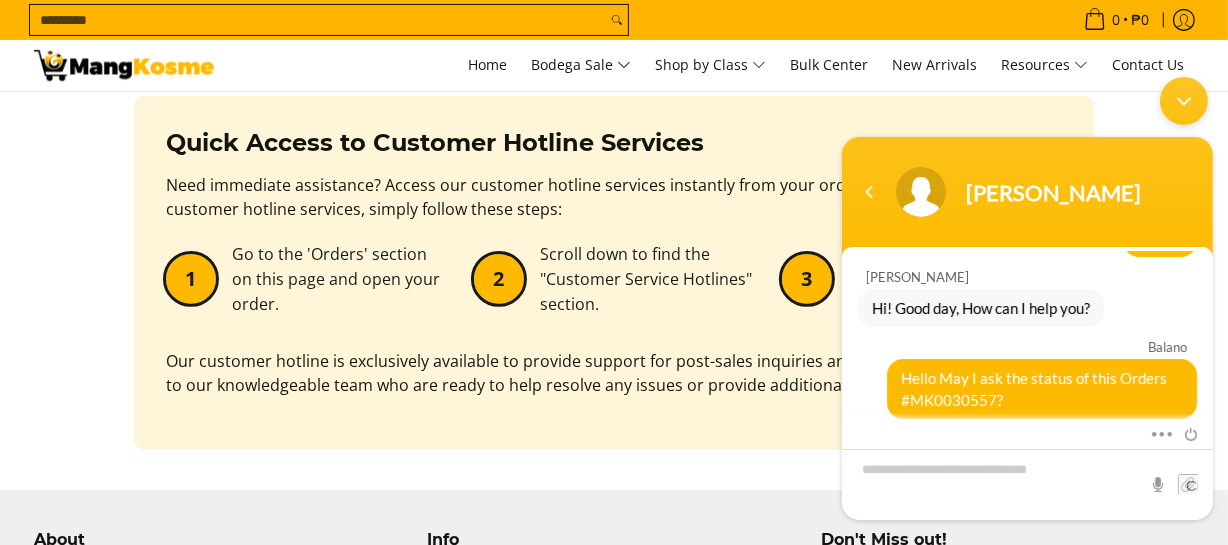scroll, scrollTop: 0, scrollLeft: 0, axis: both 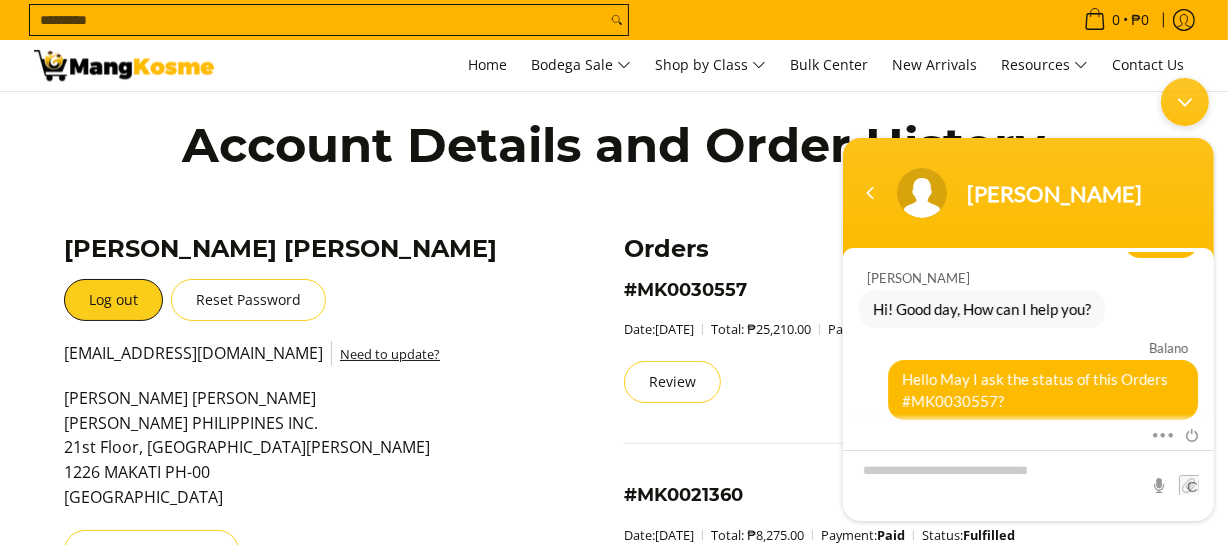 click at bounding box center [869, 192] 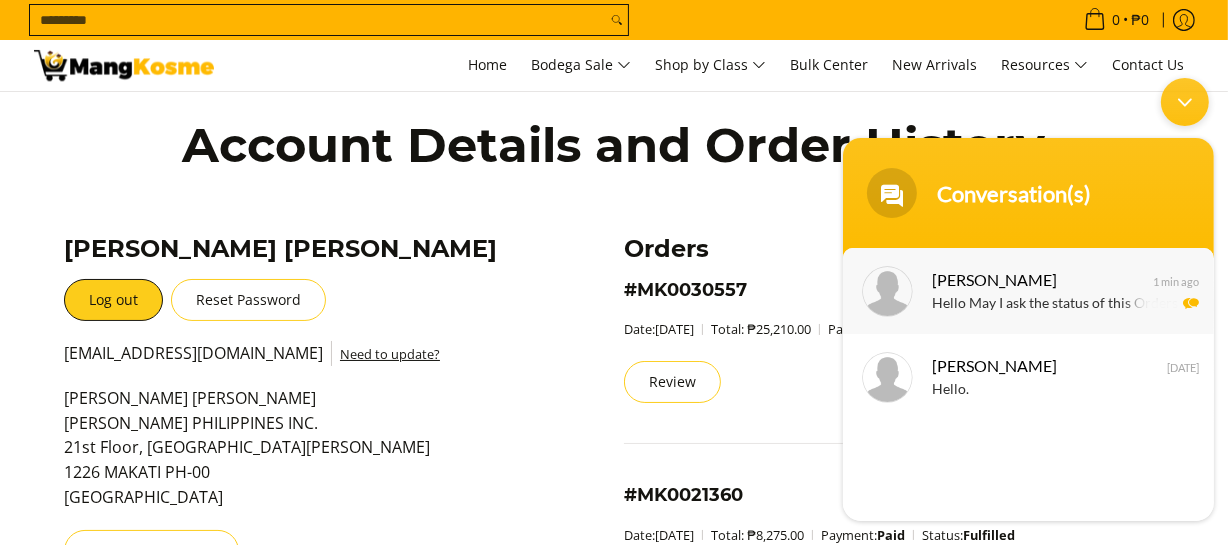 click on "Hello May I ask the status of this Orders #MK0030557?" at bounding box center [1057, 303] 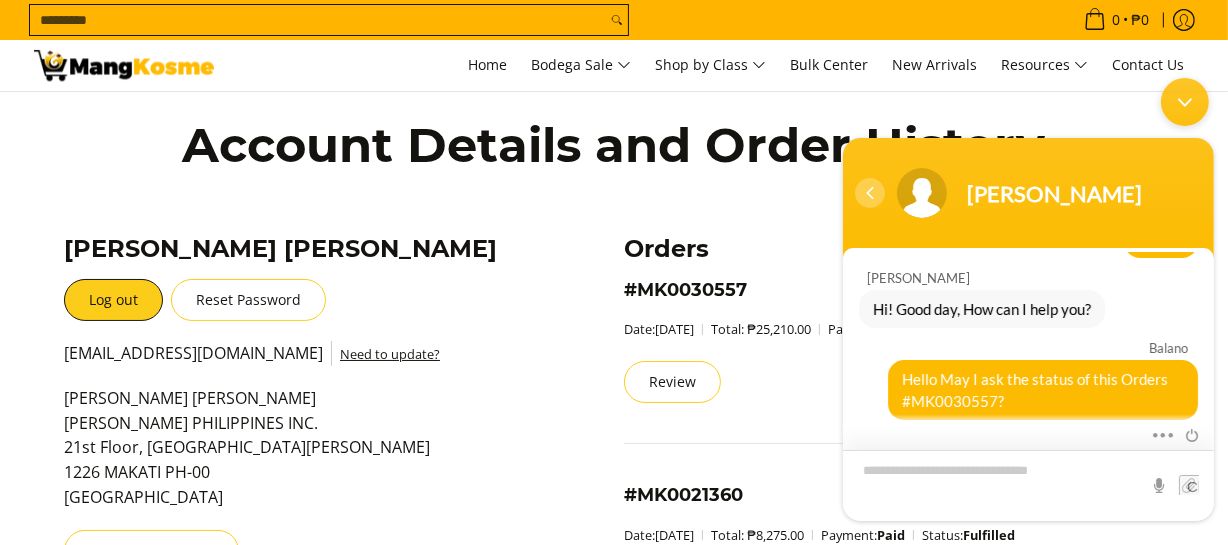 click at bounding box center [869, 192] 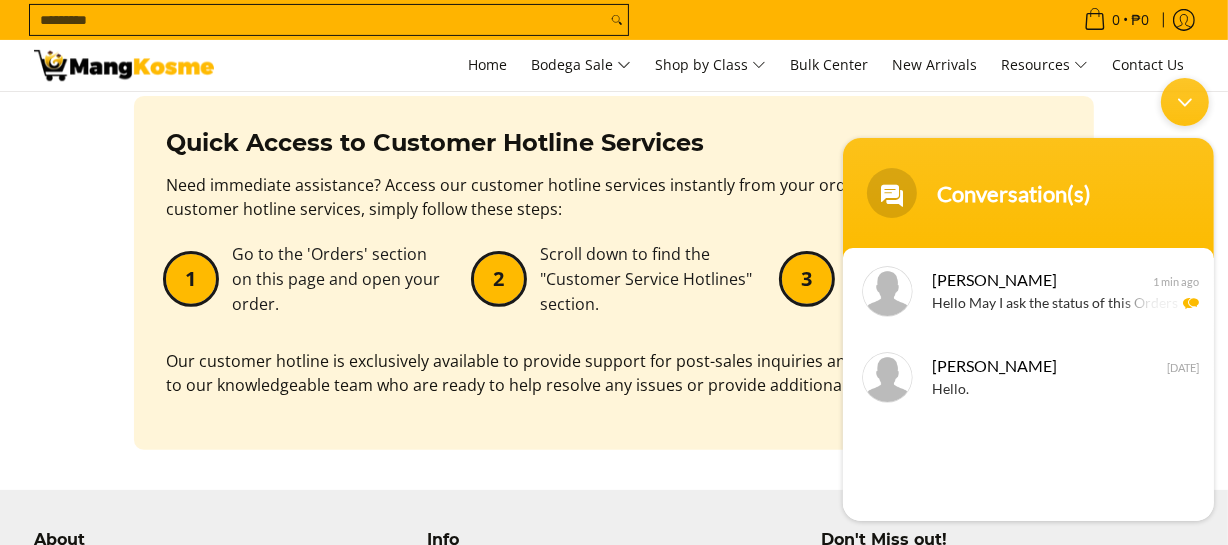 scroll, scrollTop: 1050, scrollLeft: 0, axis: vertical 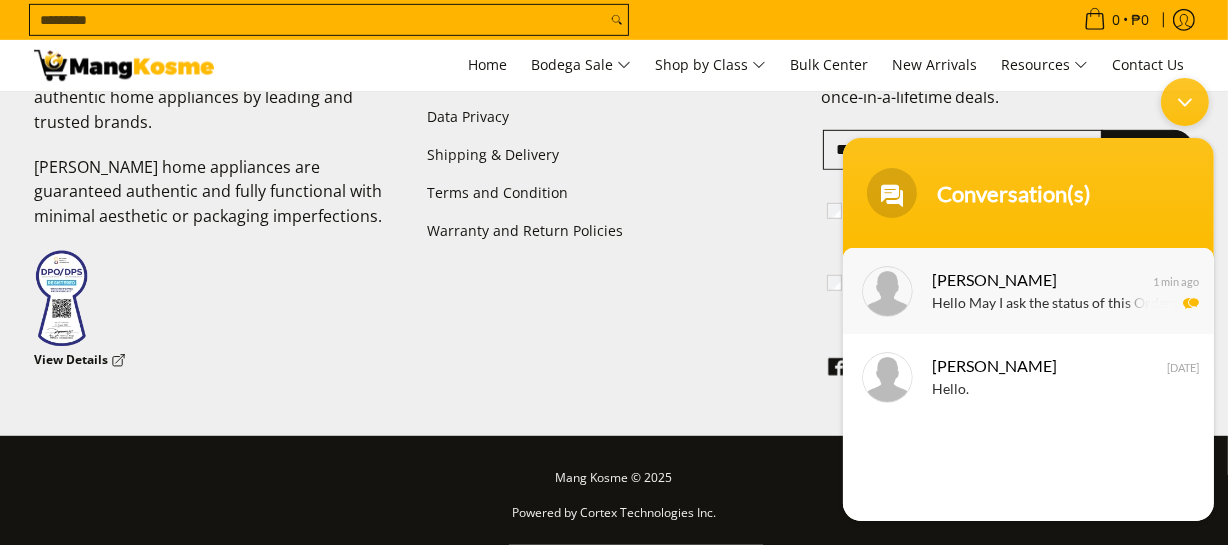 click on "Hello May I ask the status of this Orders #MK0030557?" at bounding box center (1057, 303) 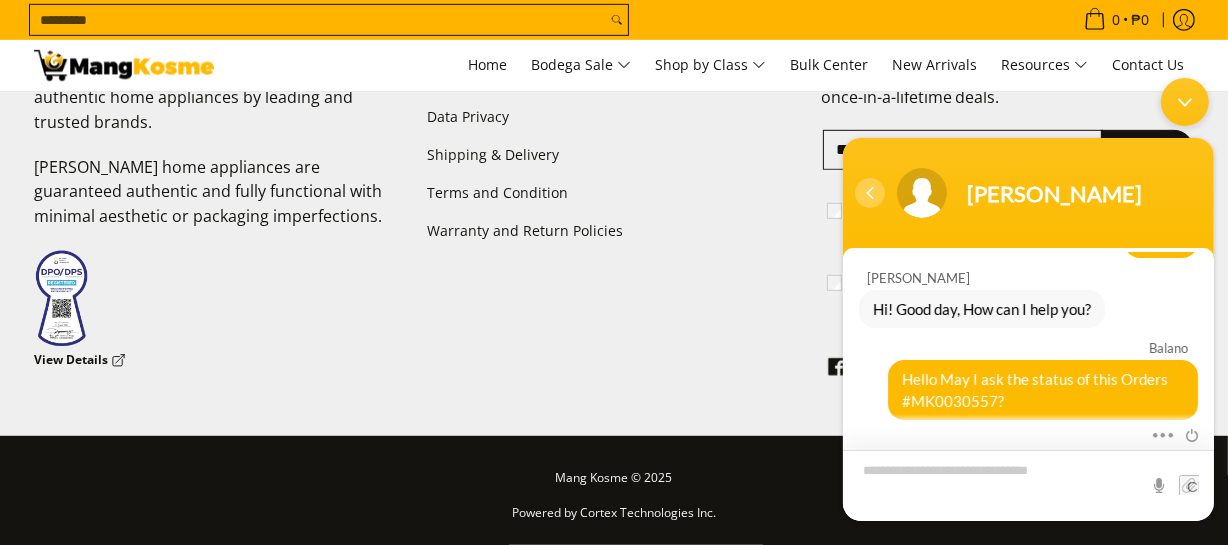click at bounding box center (869, 192) 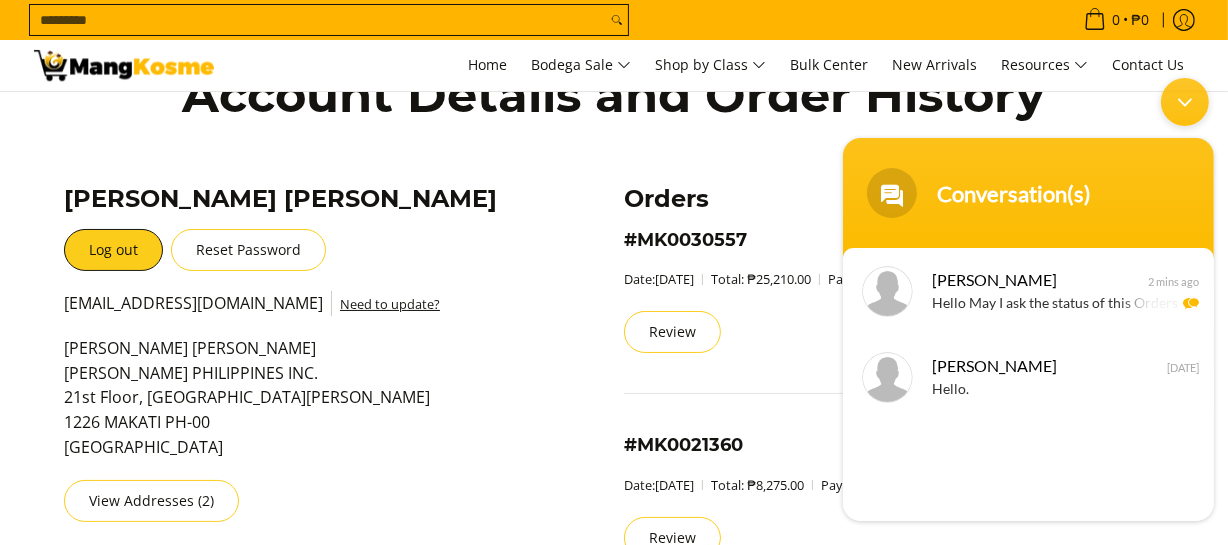 scroll, scrollTop: 0, scrollLeft: 0, axis: both 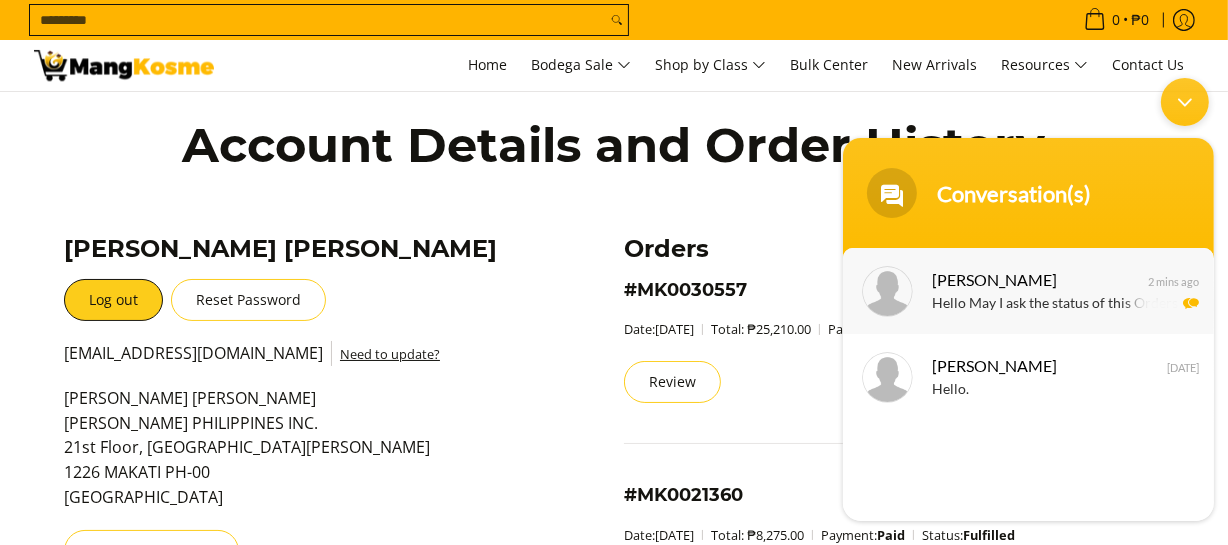 click on "[PERSON_NAME]" at bounding box center [1025, 278] 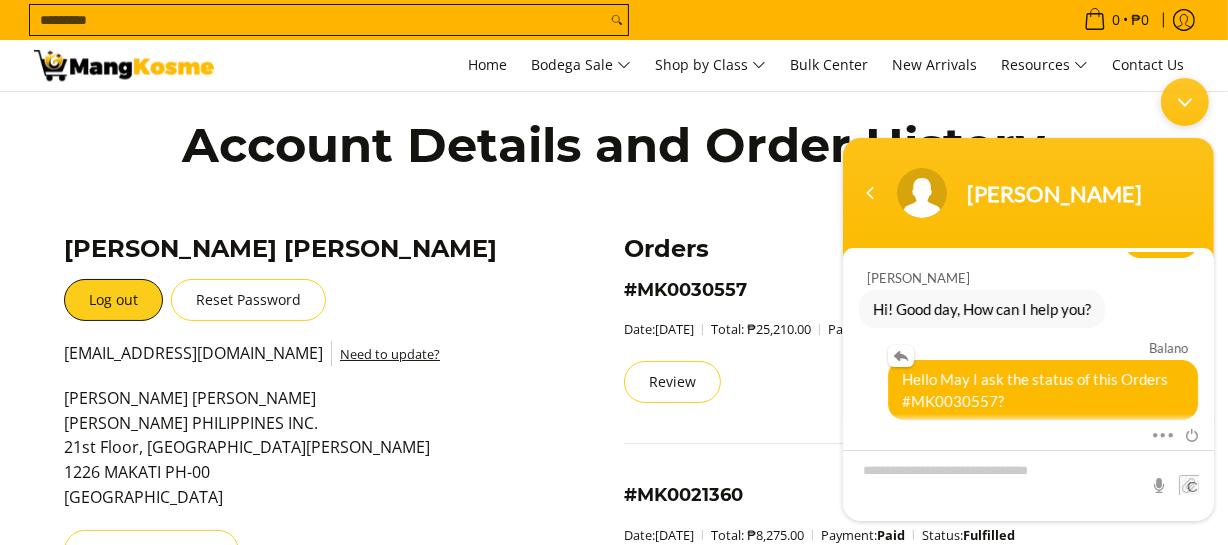 scroll, scrollTop: 199, scrollLeft: 0, axis: vertical 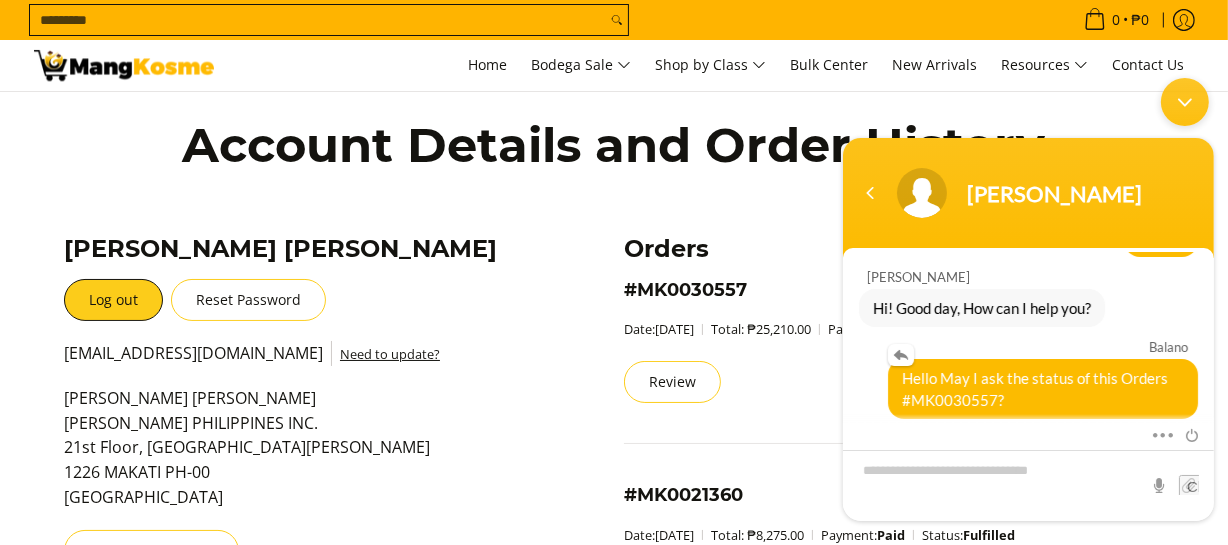 drag, startPoint x: 898, startPoint y: 379, endPoint x: 1051, endPoint y: 409, distance: 155.91344 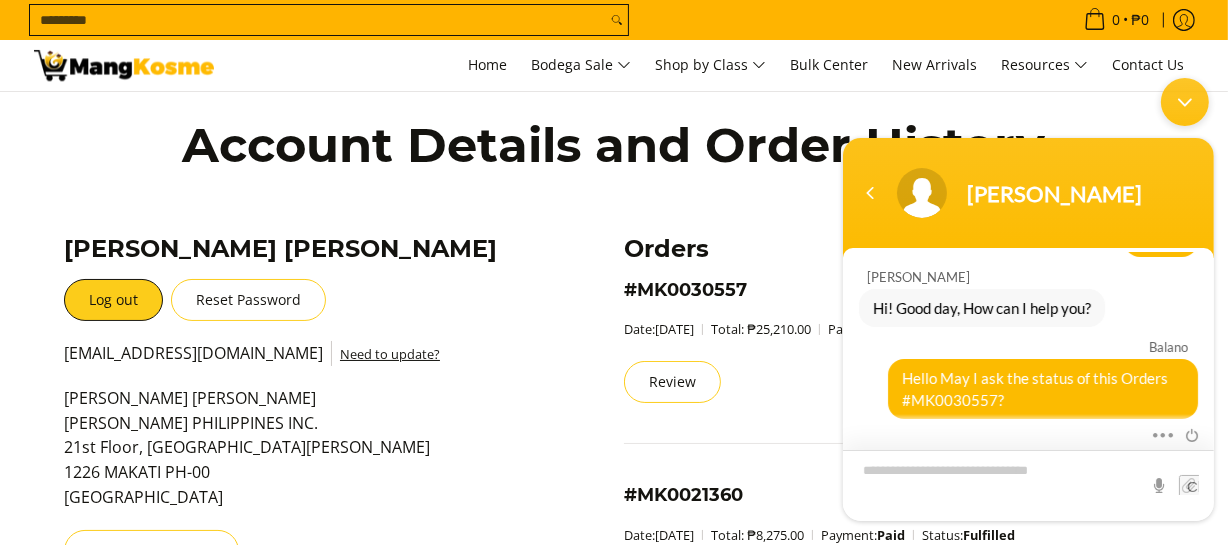 click at bounding box center [1027, 484] 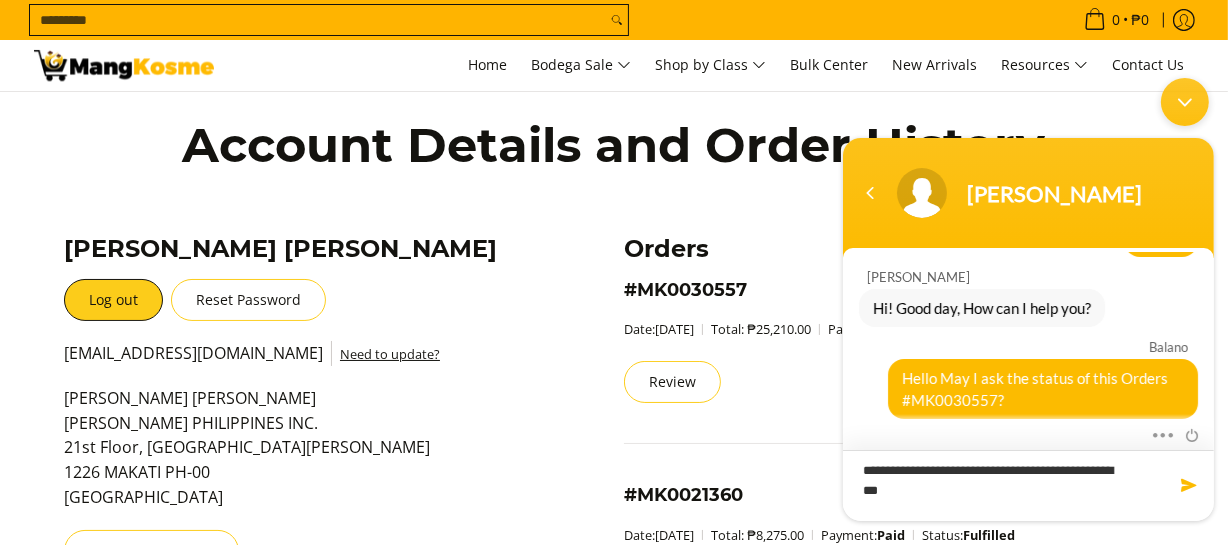 click on "**********" at bounding box center (1027, 484) 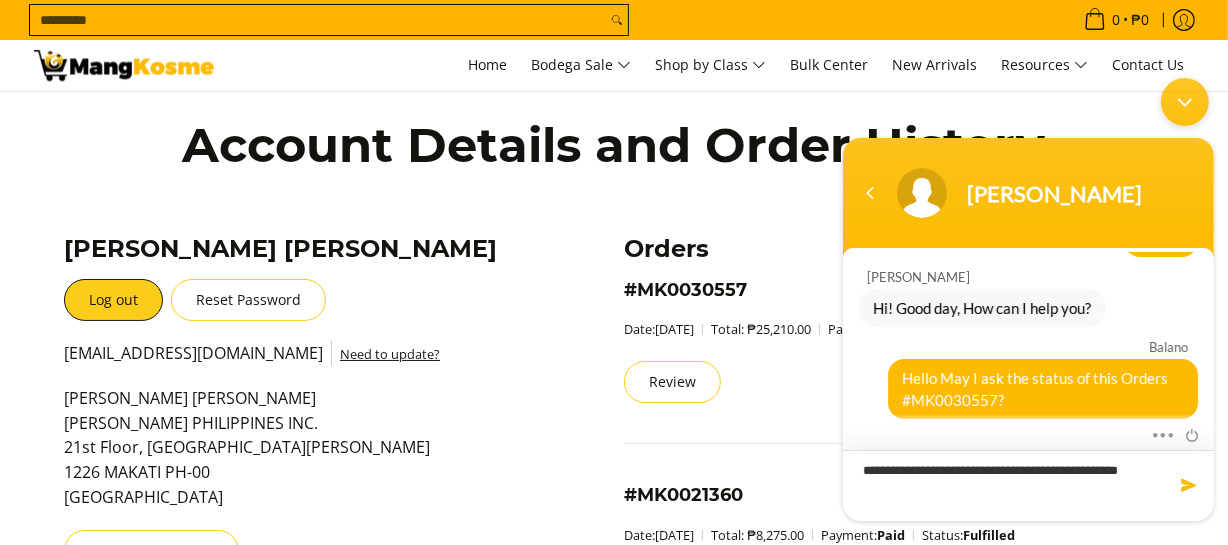 type on "**********" 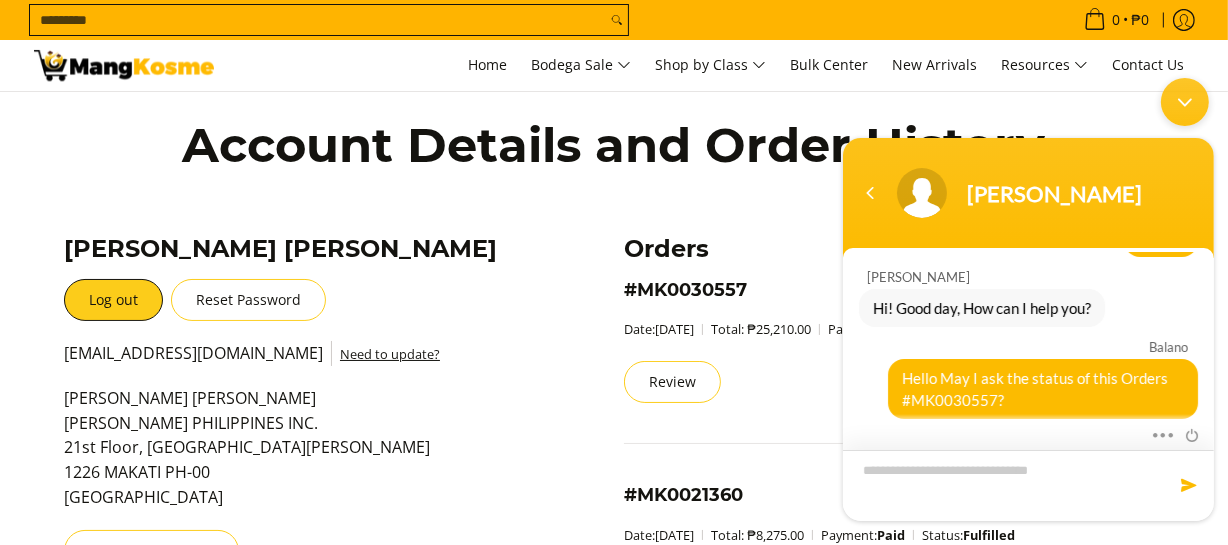 scroll, scrollTop: 263, scrollLeft: 0, axis: vertical 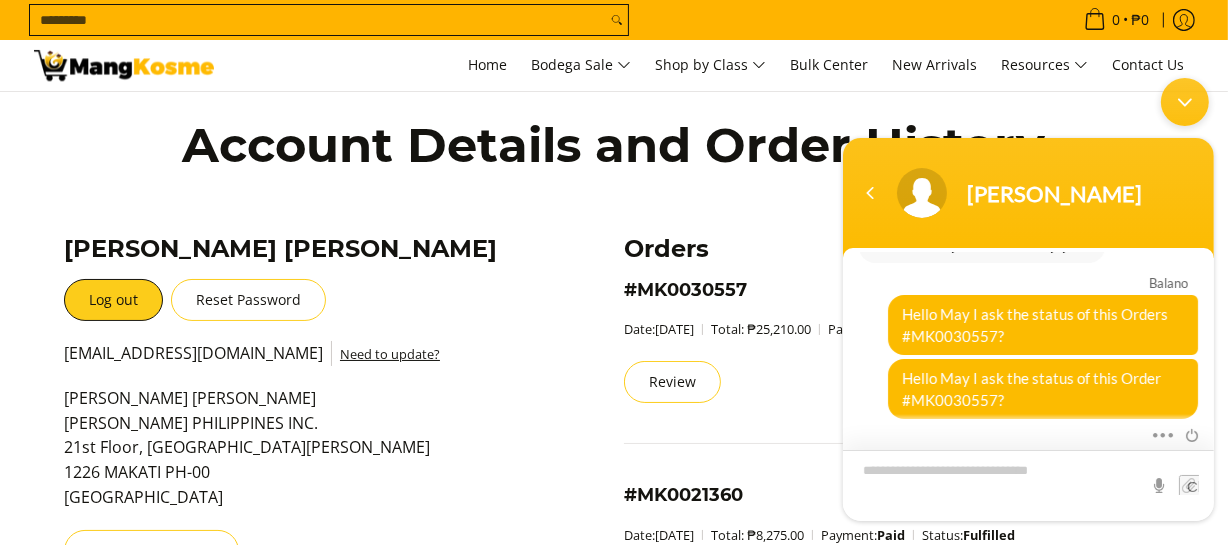 click at bounding box center [1027, 484] 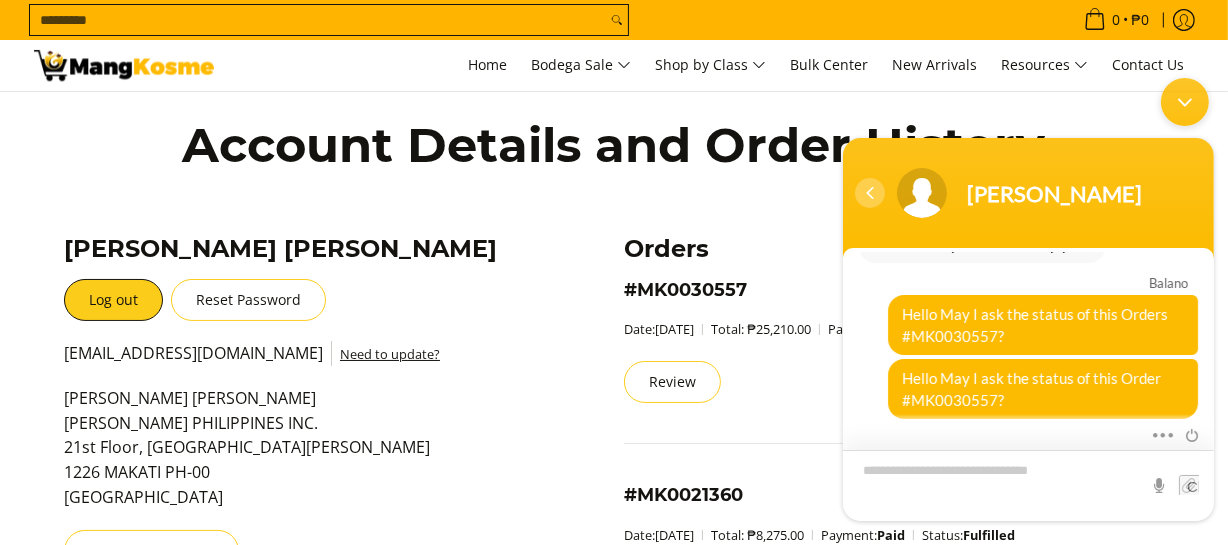 click at bounding box center [869, 192] 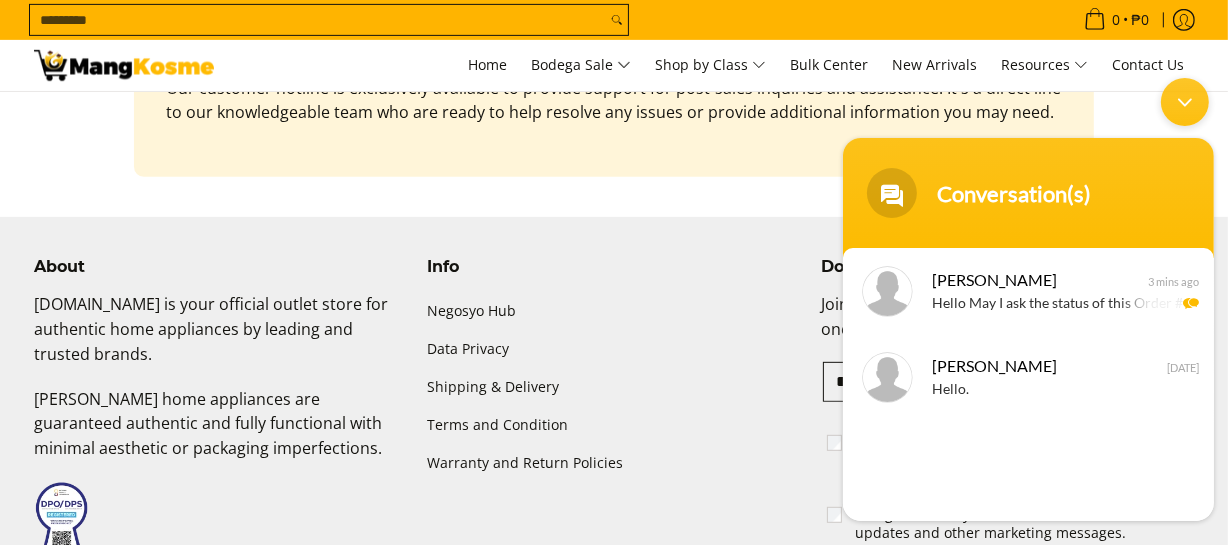 scroll, scrollTop: 363, scrollLeft: 0, axis: vertical 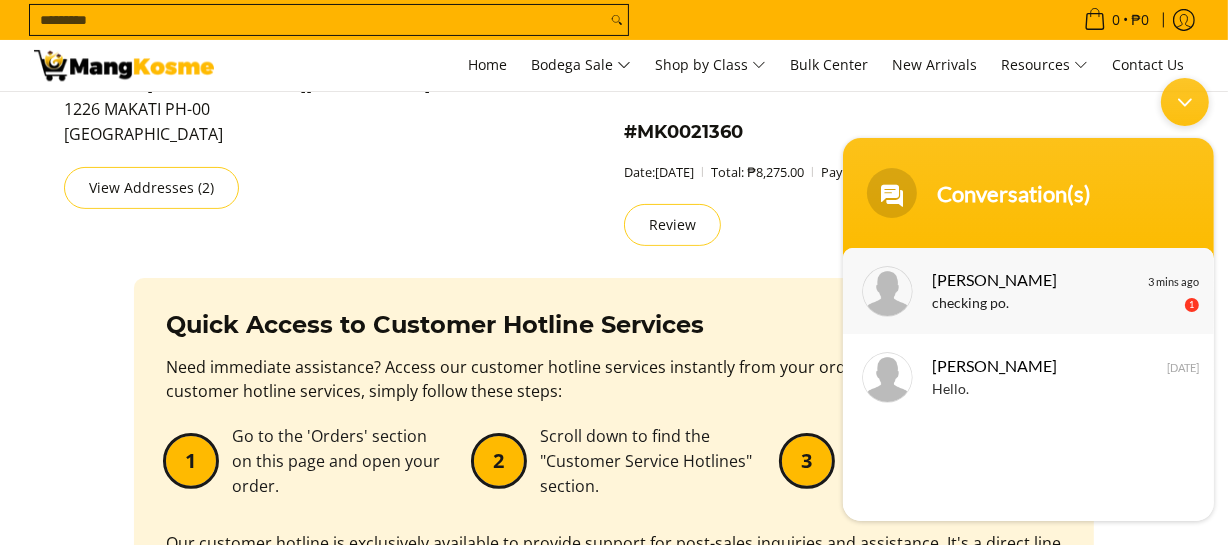 click on "checking po." at bounding box center [1057, 303] 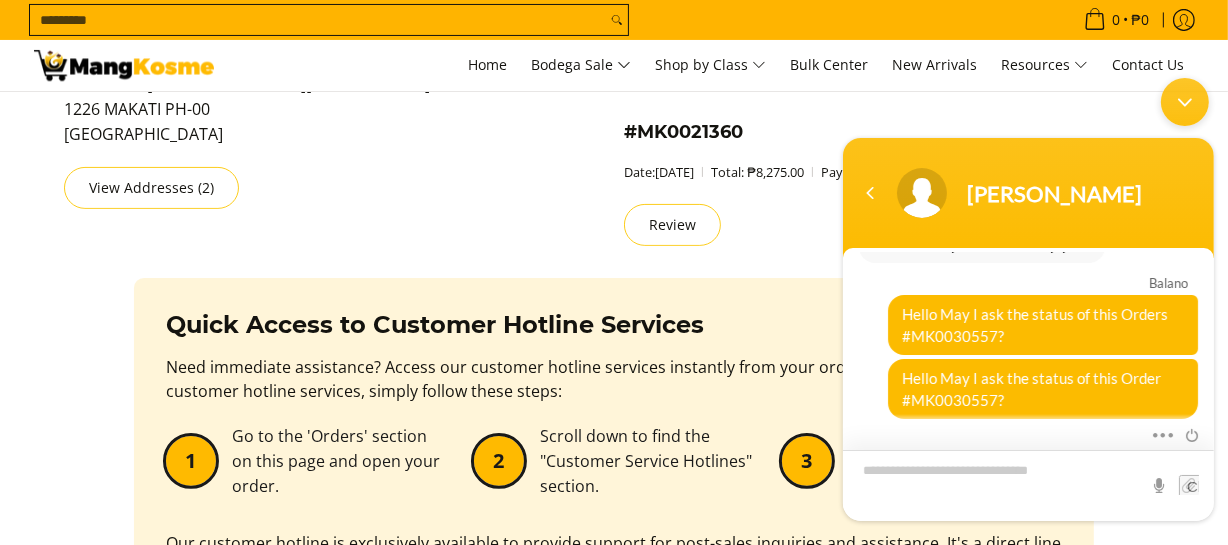 scroll, scrollTop: 332, scrollLeft: 0, axis: vertical 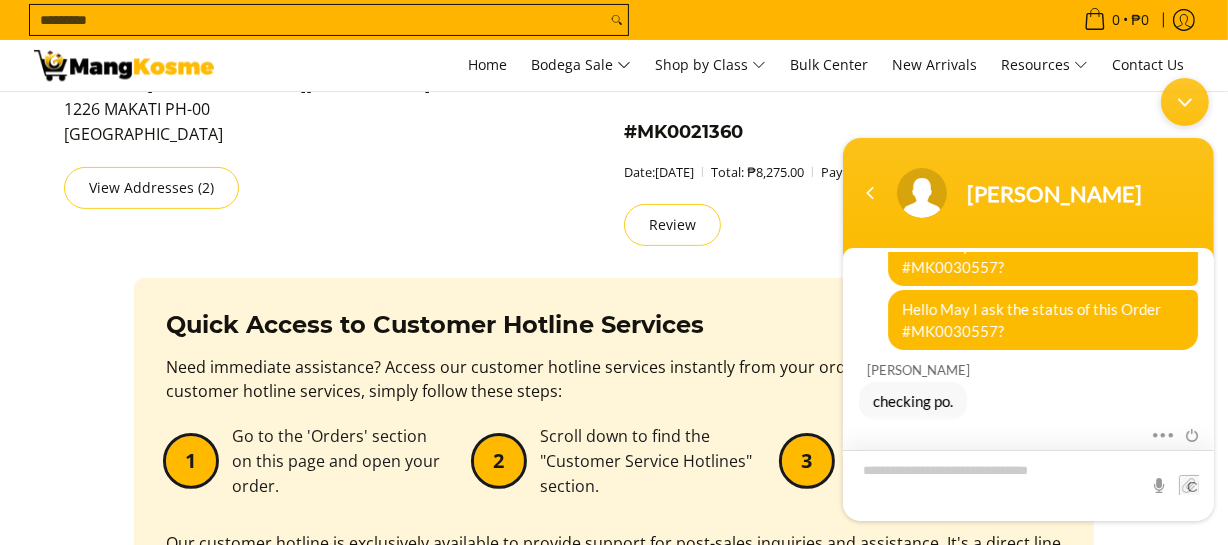click at bounding box center (1027, 484) 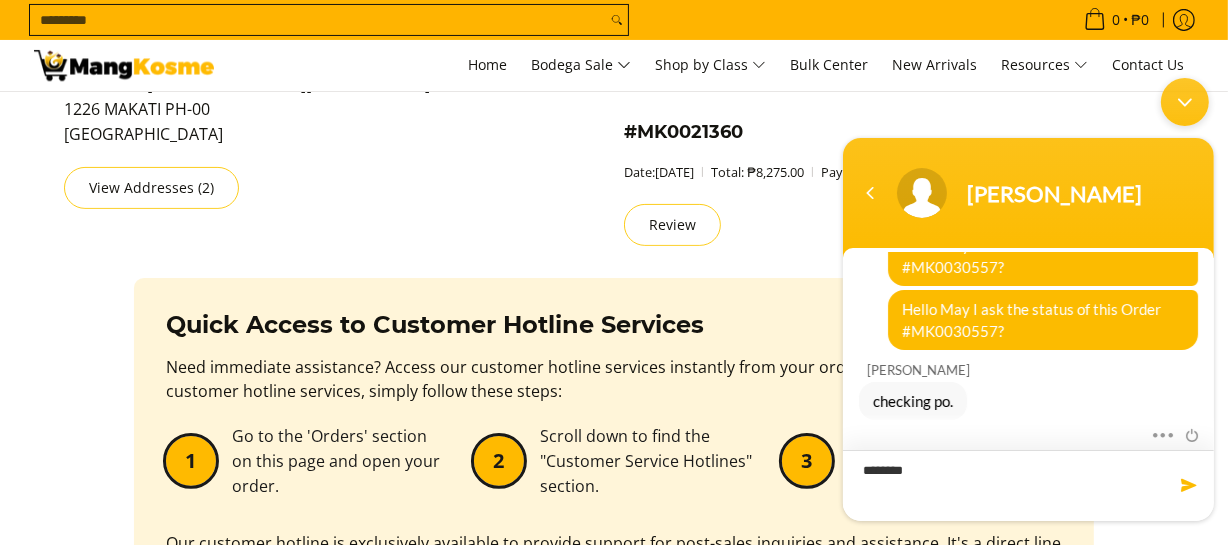 type on "********" 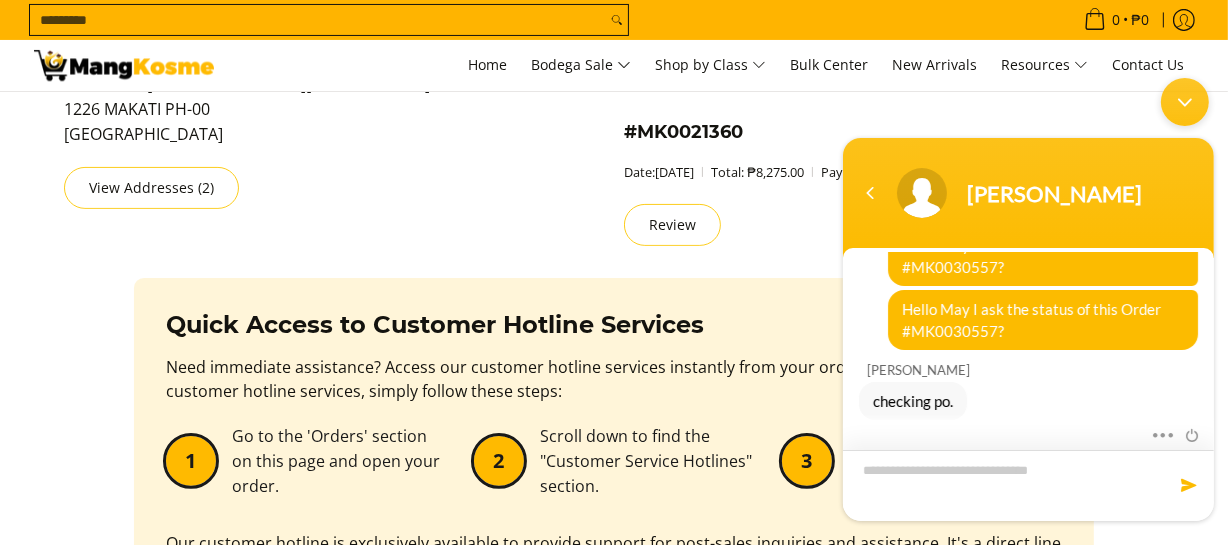 scroll, scrollTop: 401, scrollLeft: 0, axis: vertical 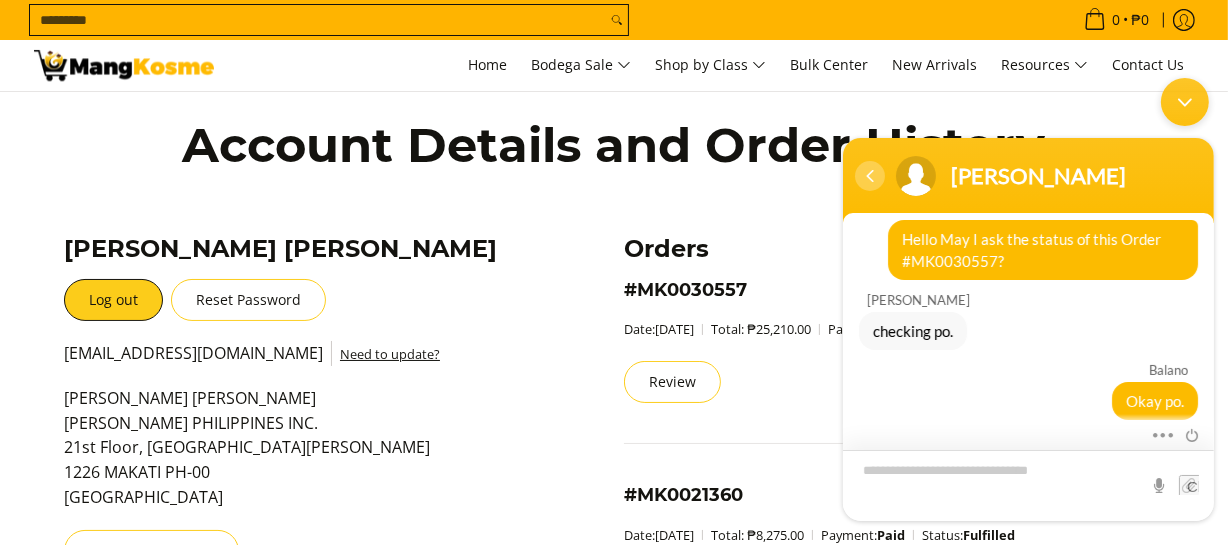 click at bounding box center (869, 175) 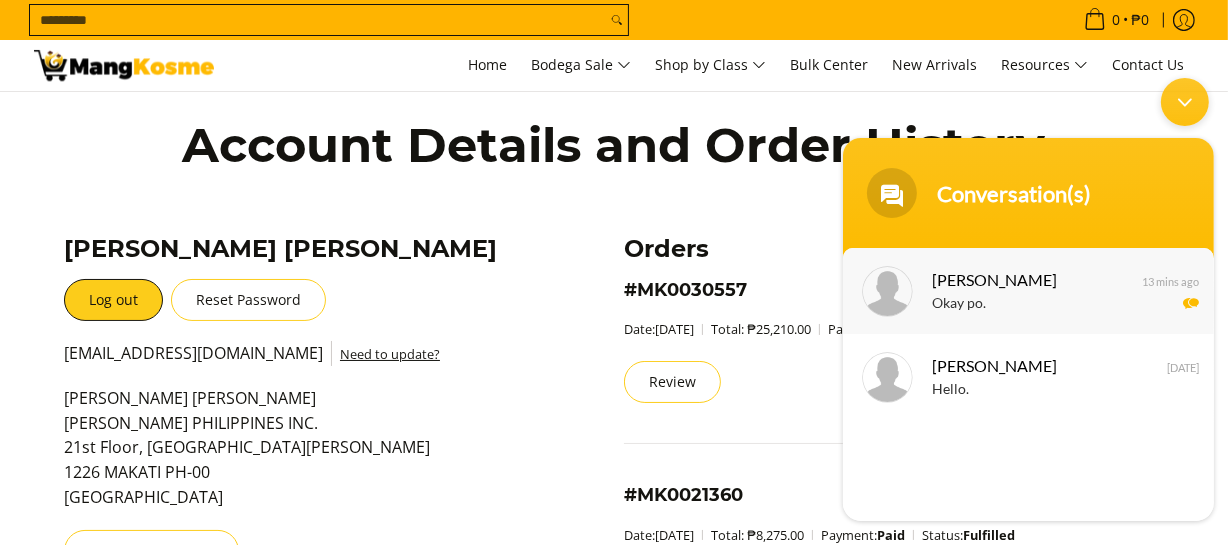 click on "[PERSON_NAME]" at bounding box center (1025, 278) 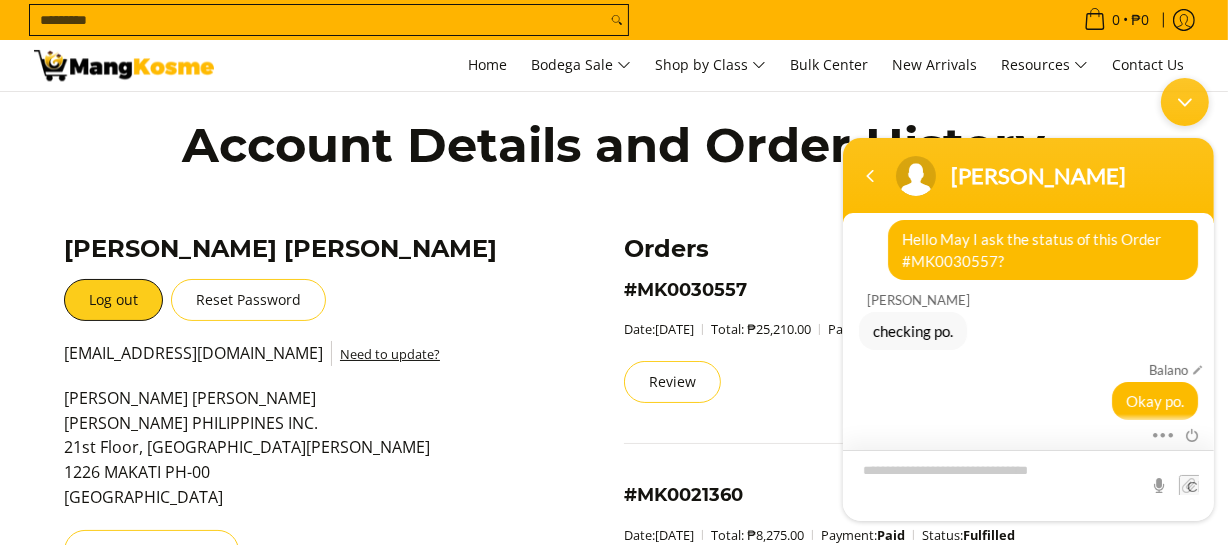 scroll, scrollTop: 367, scrollLeft: 0, axis: vertical 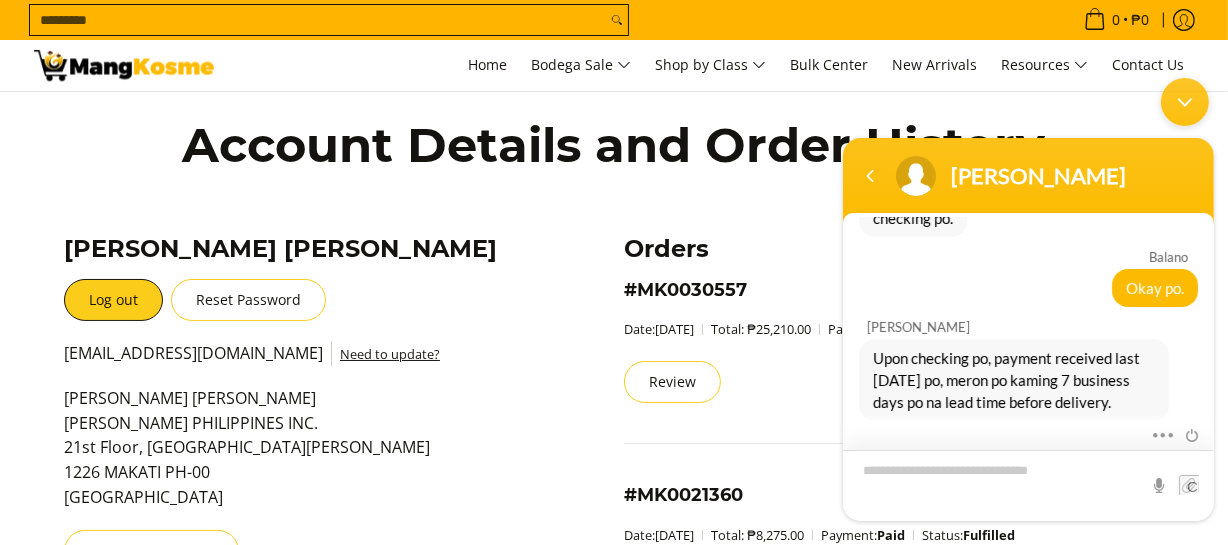 click at bounding box center (1027, 484) 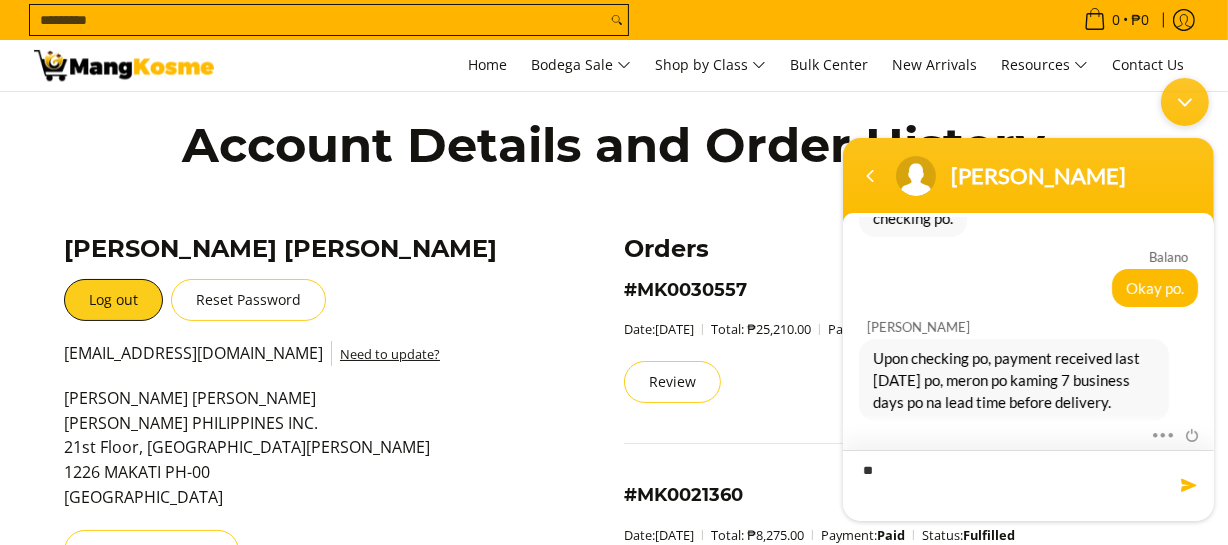 type on "*" 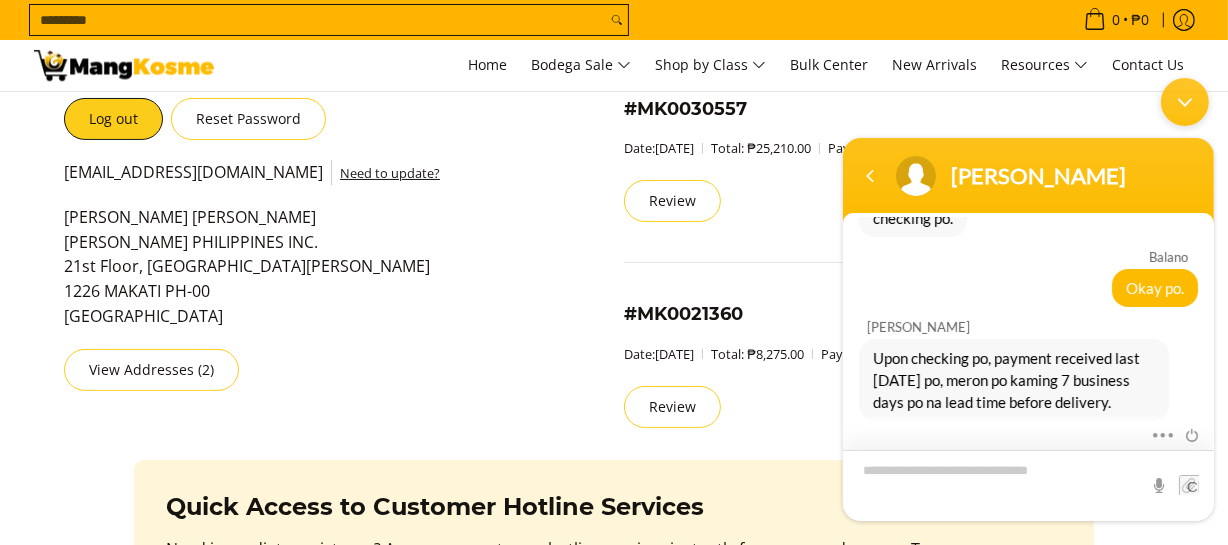 scroll, scrollTop: 0, scrollLeft: 0, axis: both 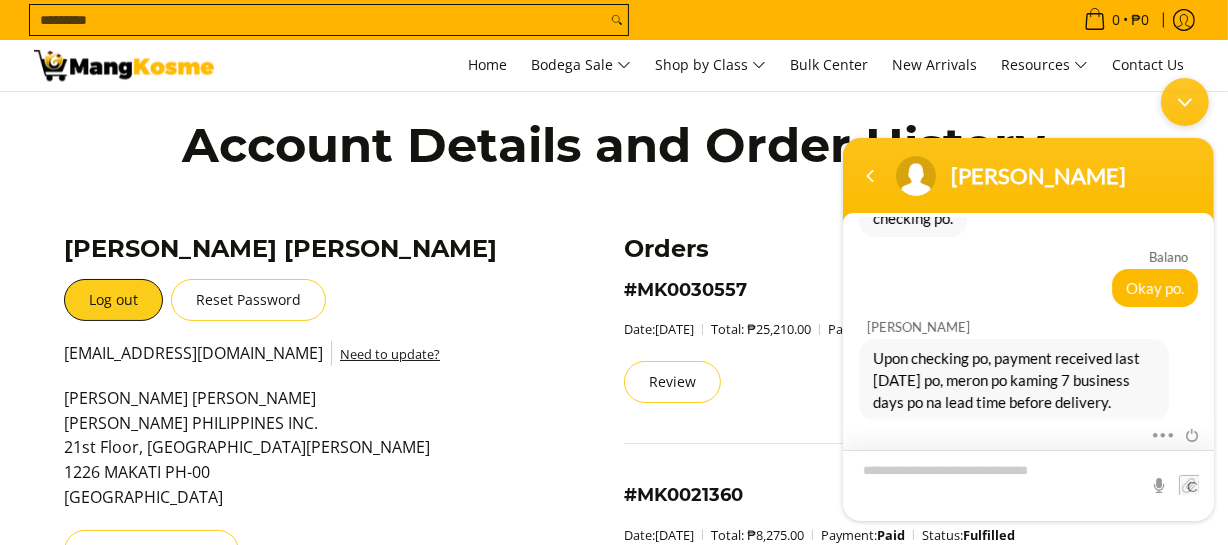 click at bounding box center [1027, 484] 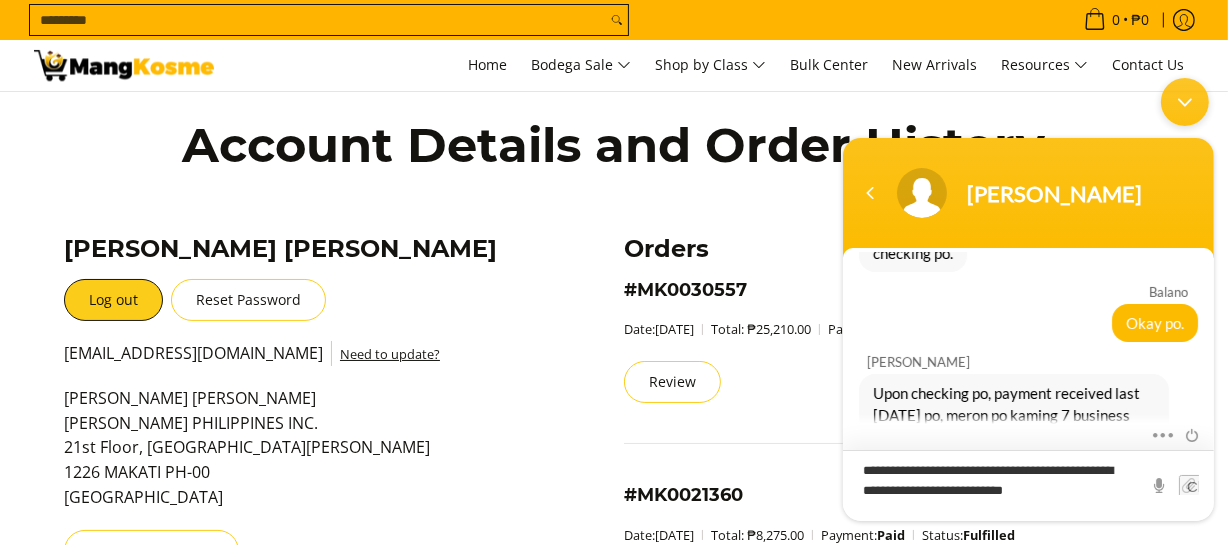 click on "**********" at bounding box center [1027, 484] 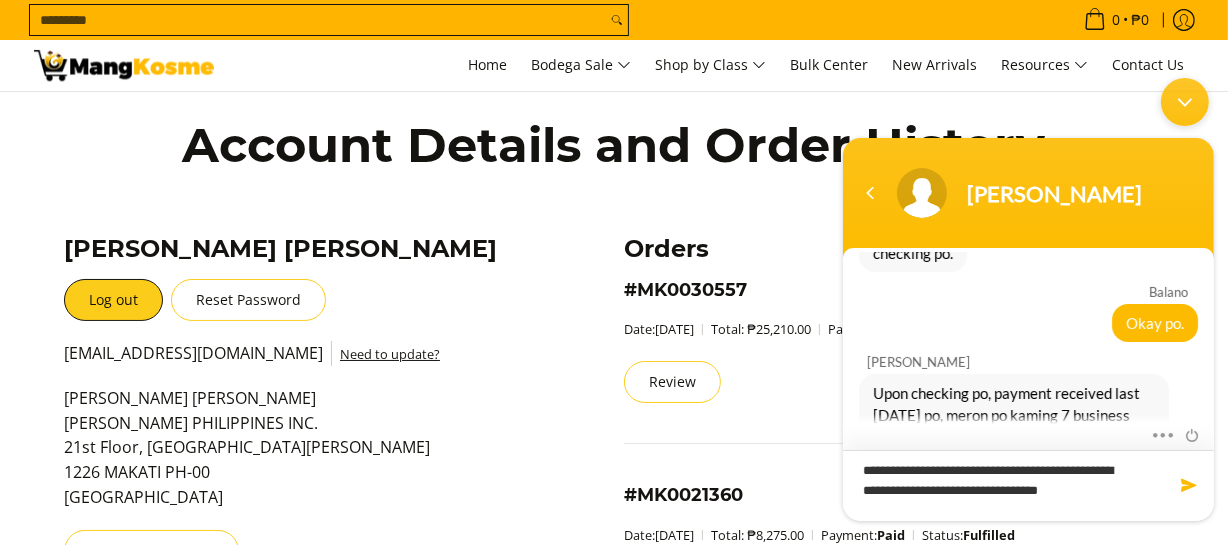 scroll, scrollTop: 480, scrollLeft: 0, axis: vertical 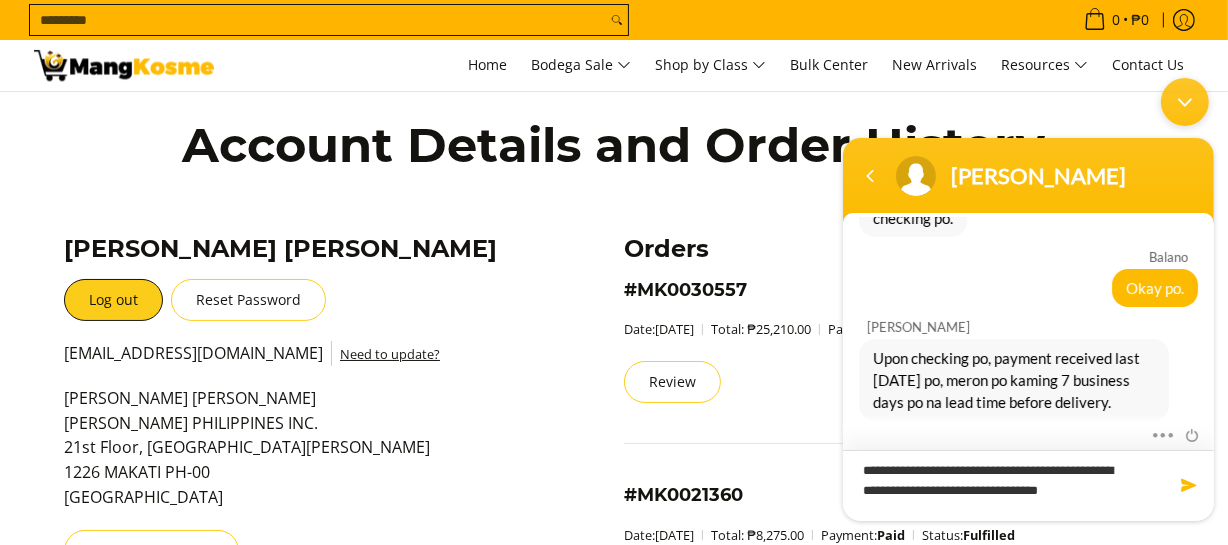click on "**********" at bounding box center [1027, 484] 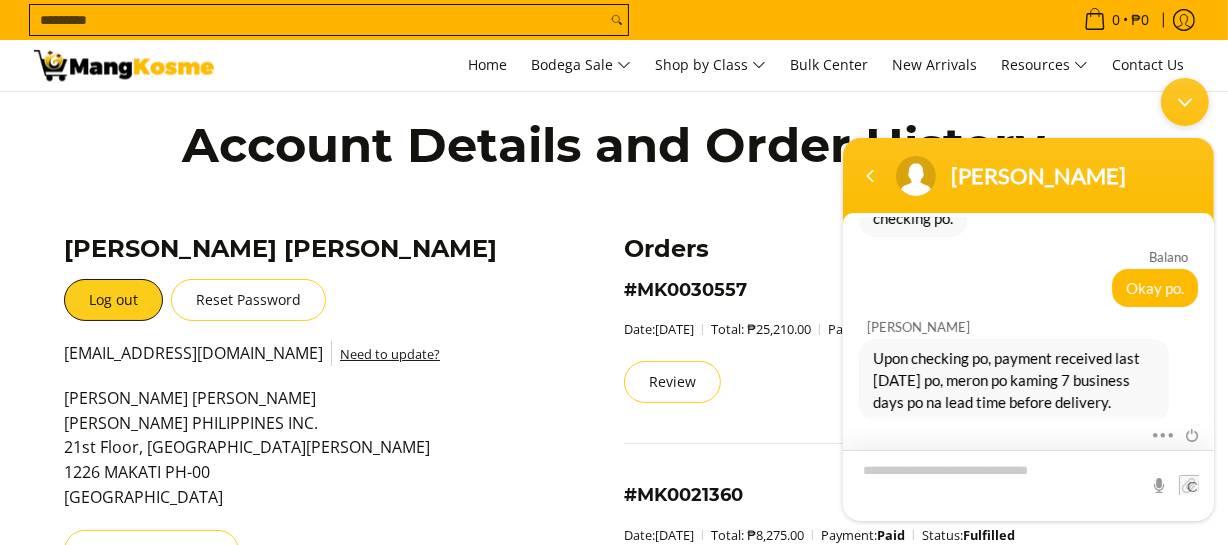 scroll, scrollTop: 594, scrollLeft: 0, axis: vertical 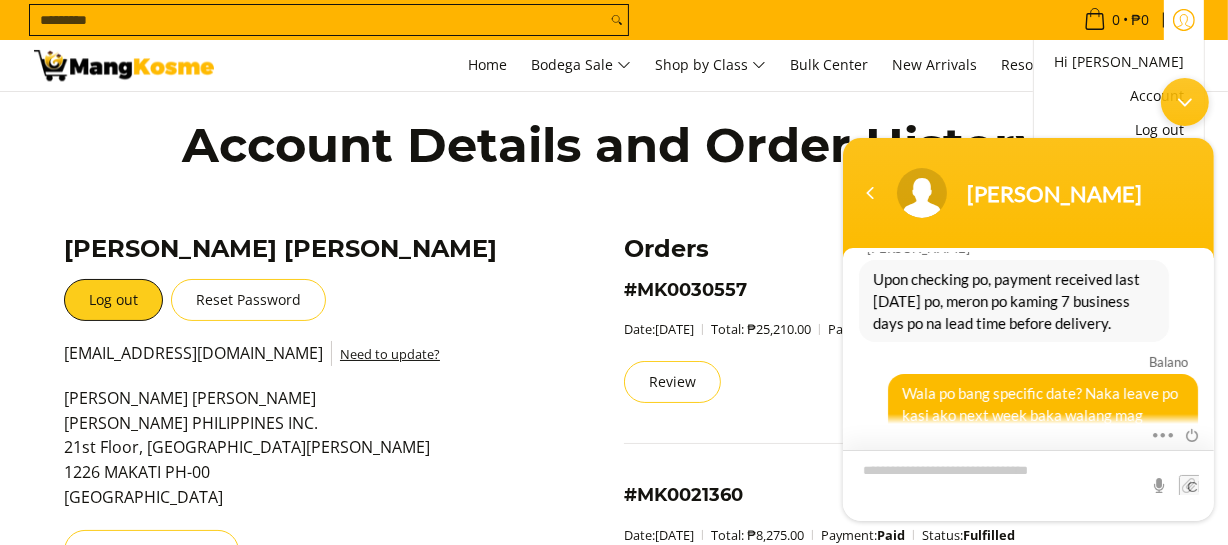 type 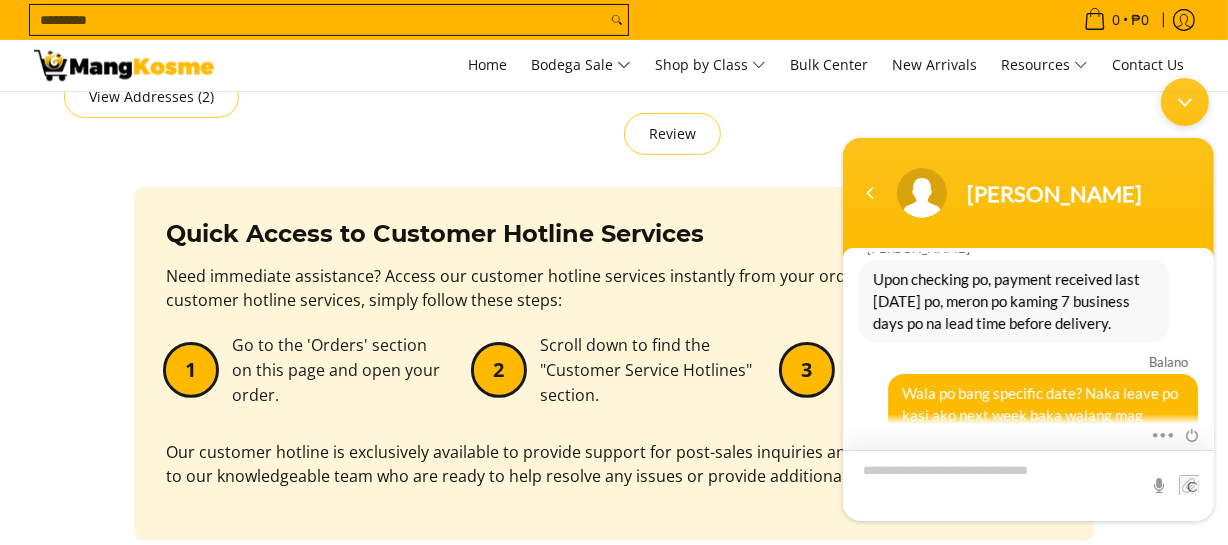 scroll, scrollTop: 0, scrollLeft: 0, axis: both 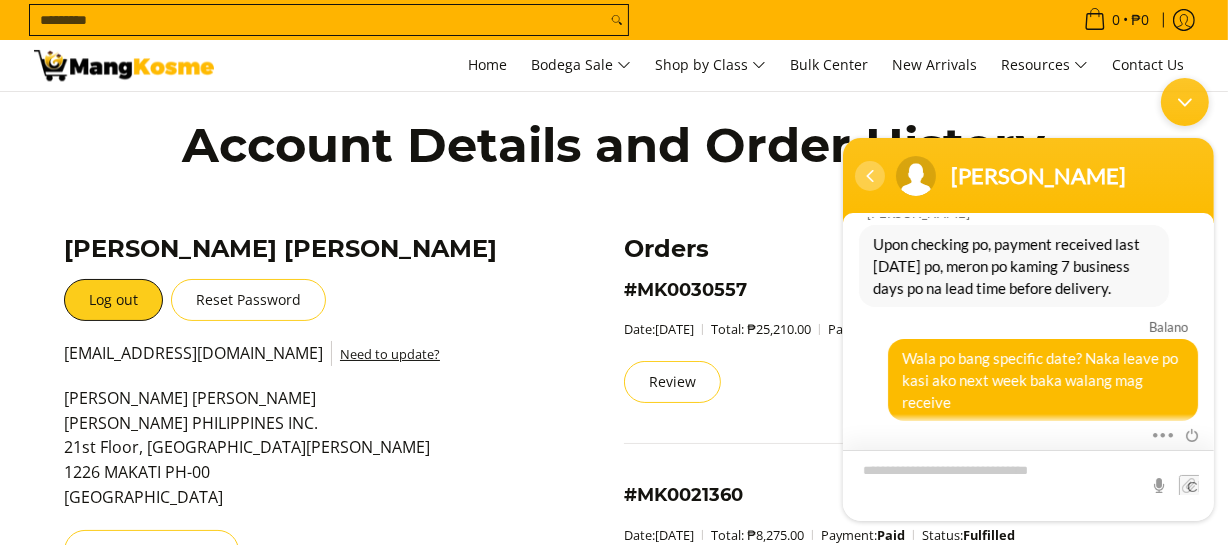 click at bounding box center [869, 175] 